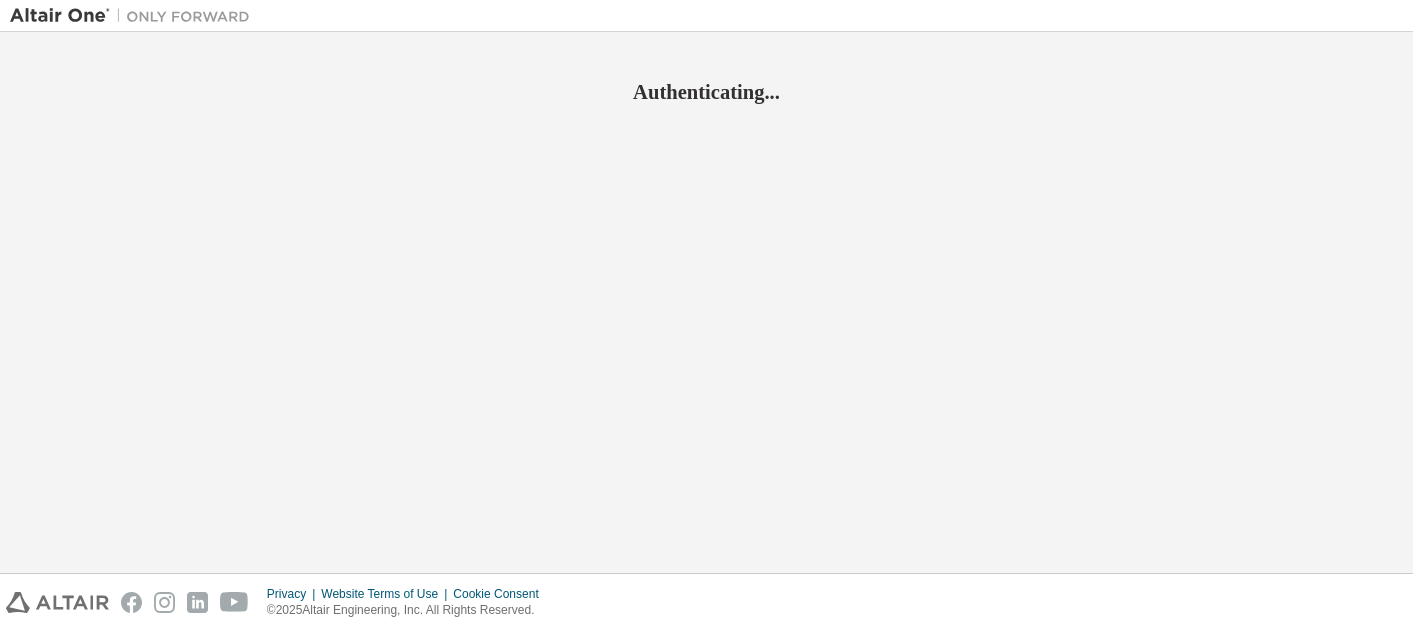 scroll, scrollTop: 0, scrollLeft: 0, axis: both 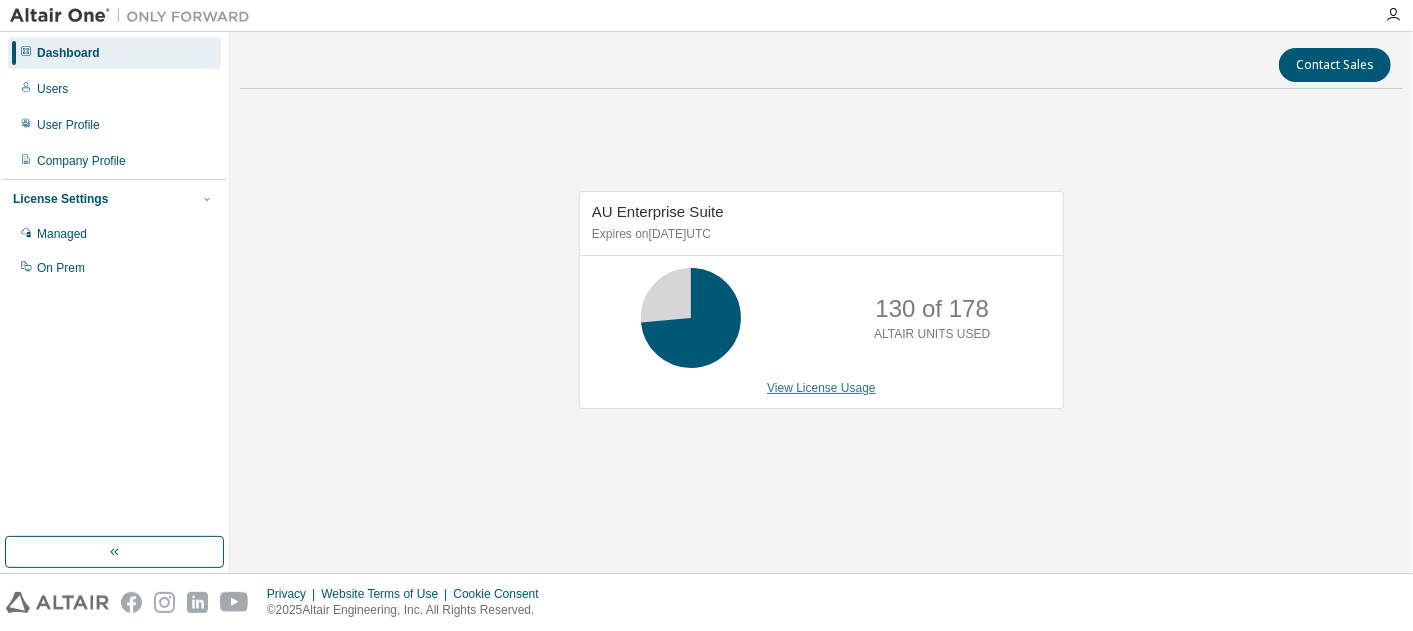 click on "View License Usage" at bounding box center [821, 388] 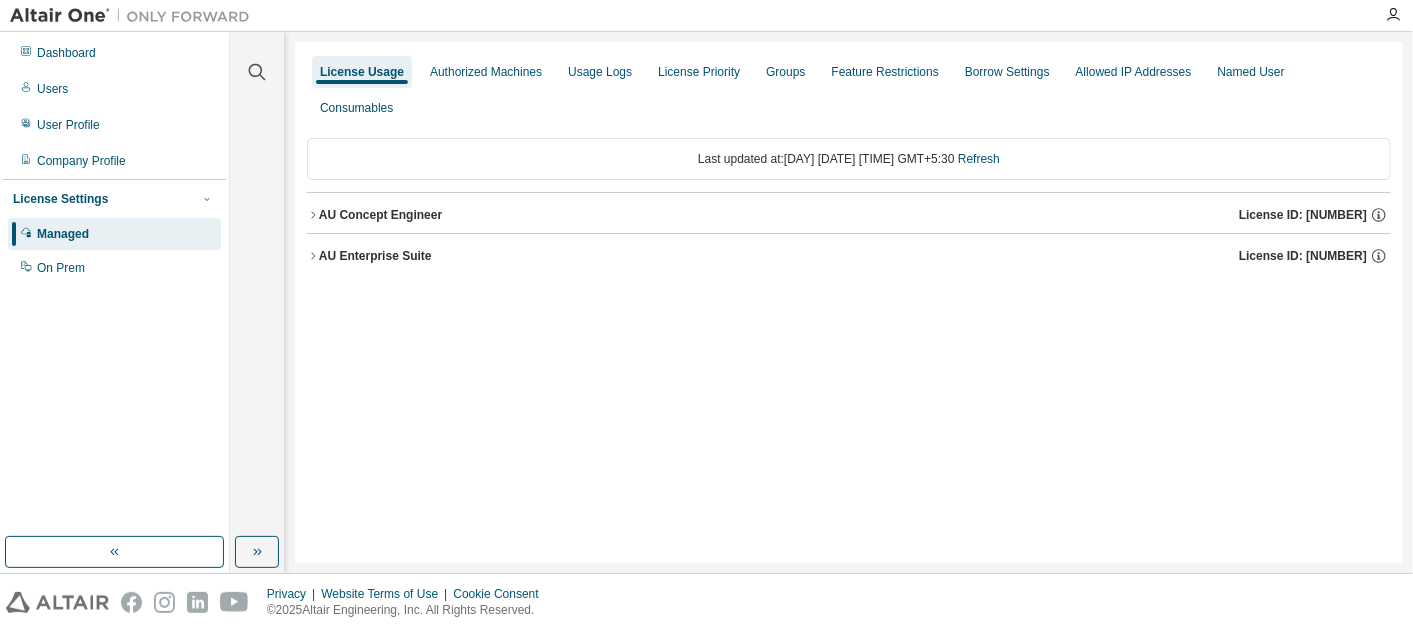 click 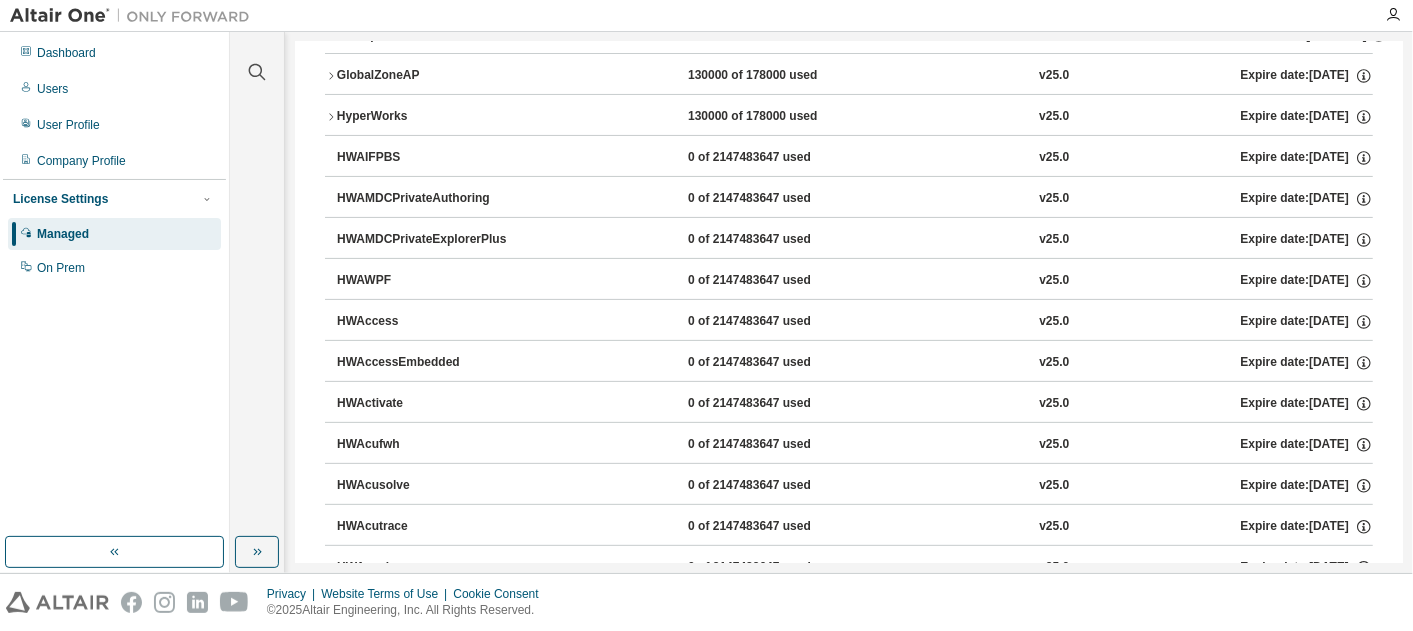 scroll, scrollTop: 0, scrollLeft: 0, axis: both 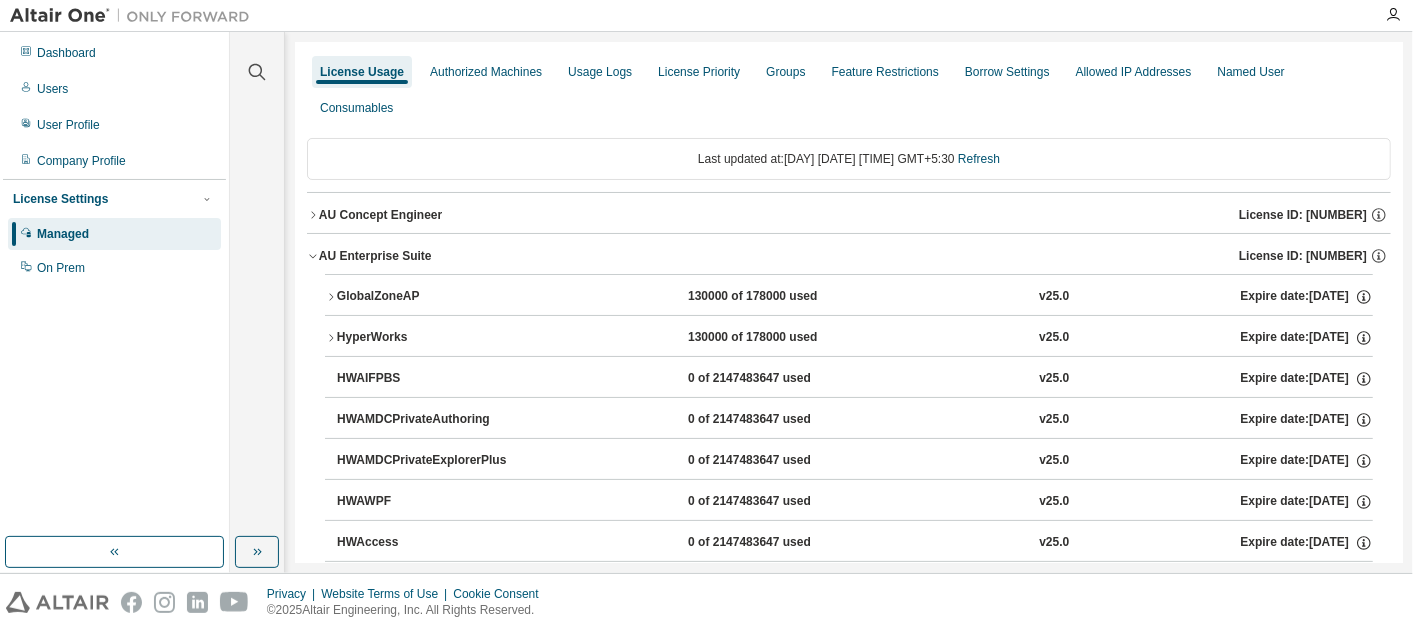click 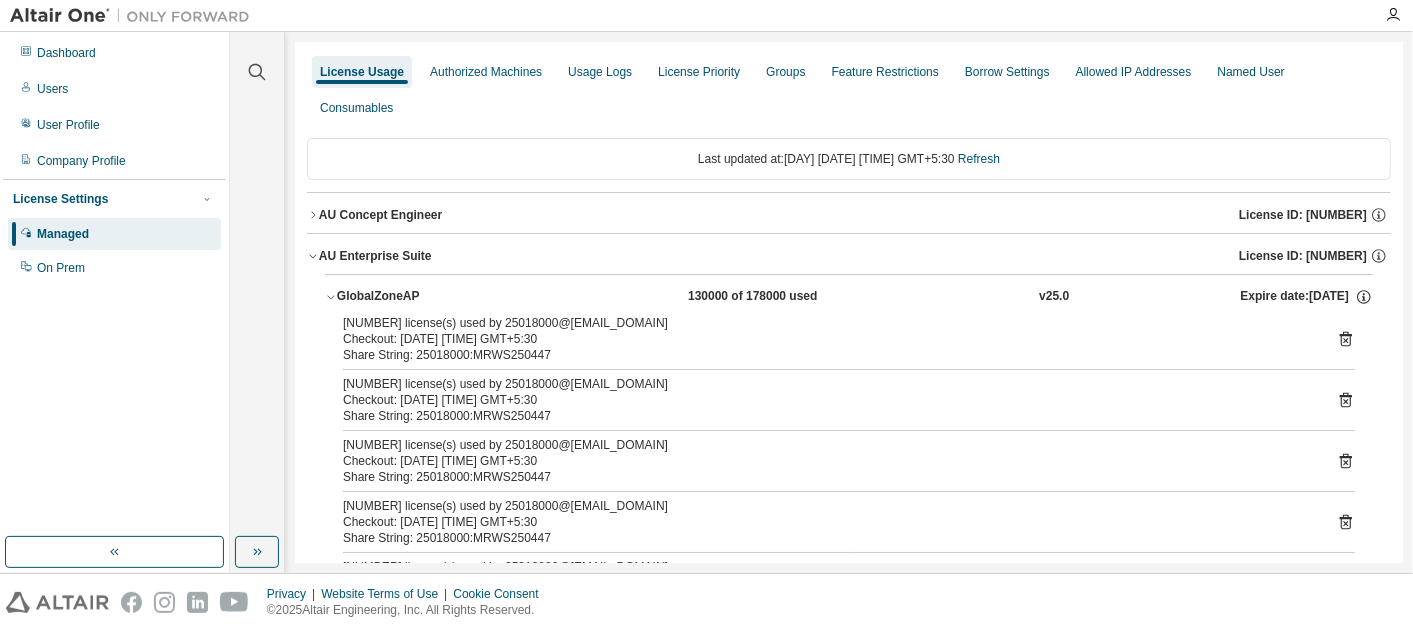 click 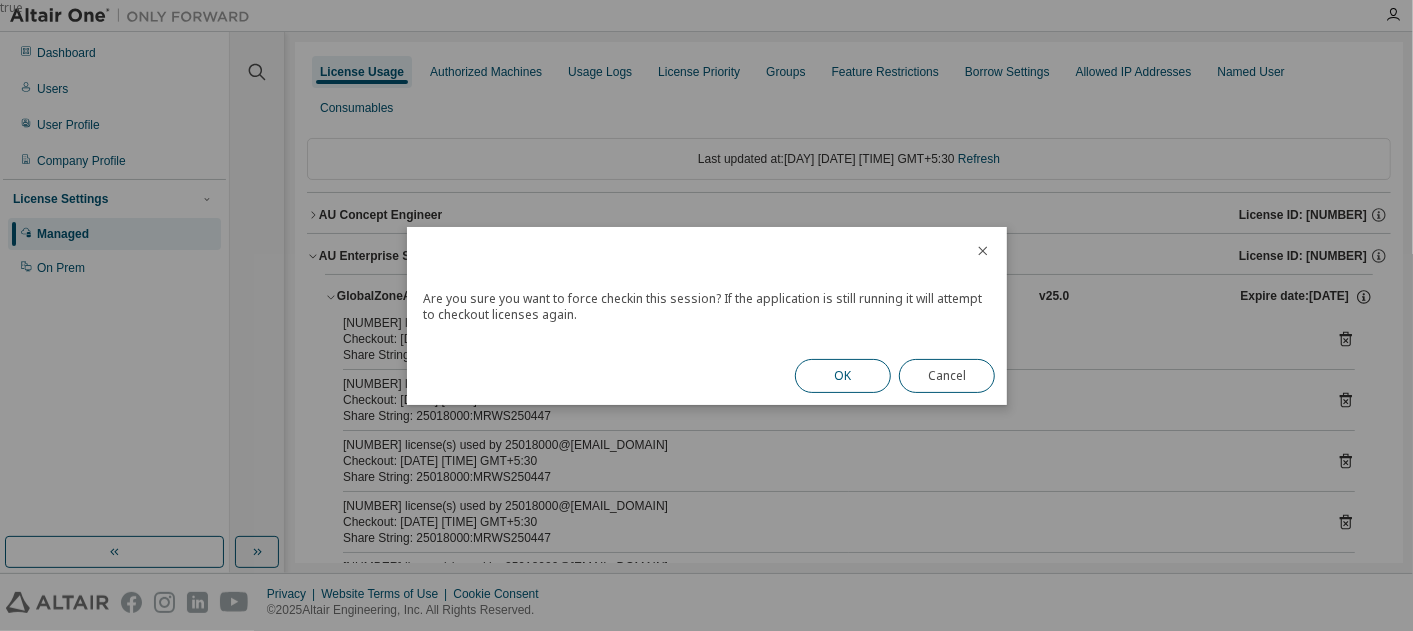 click on "OK" at bounding box center (843, 376) 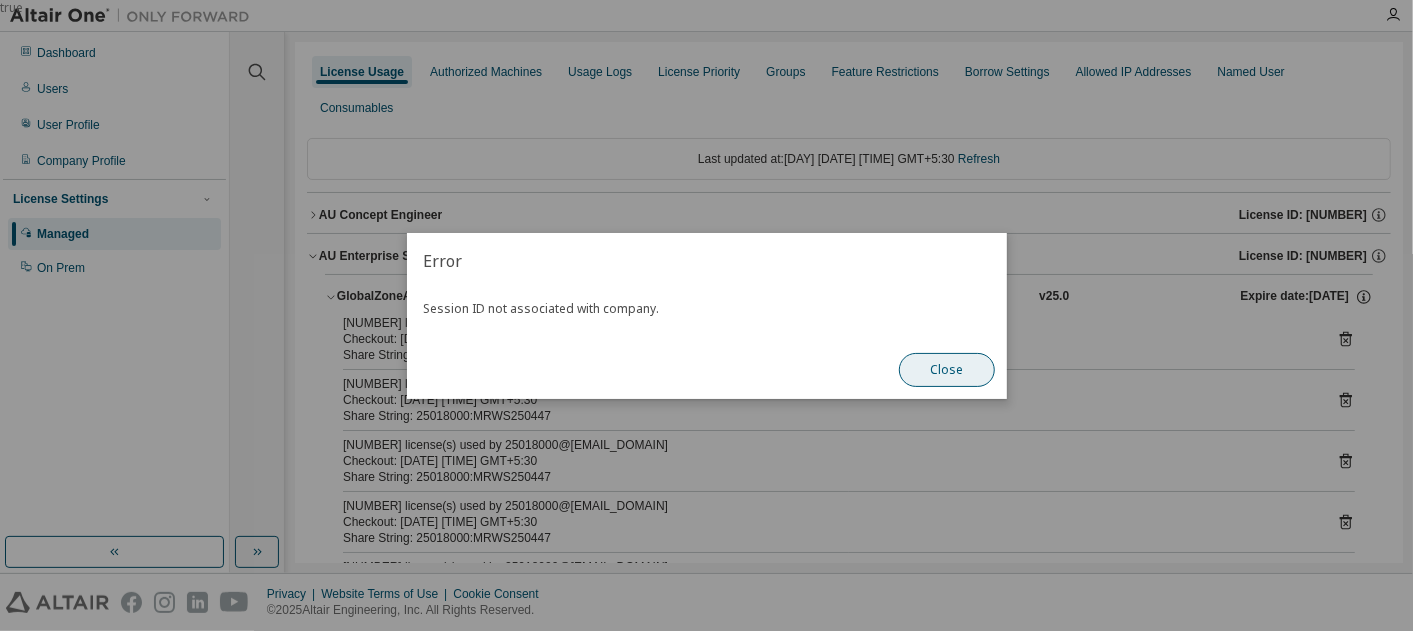 click on "Close" at bounding box center [947, 370] 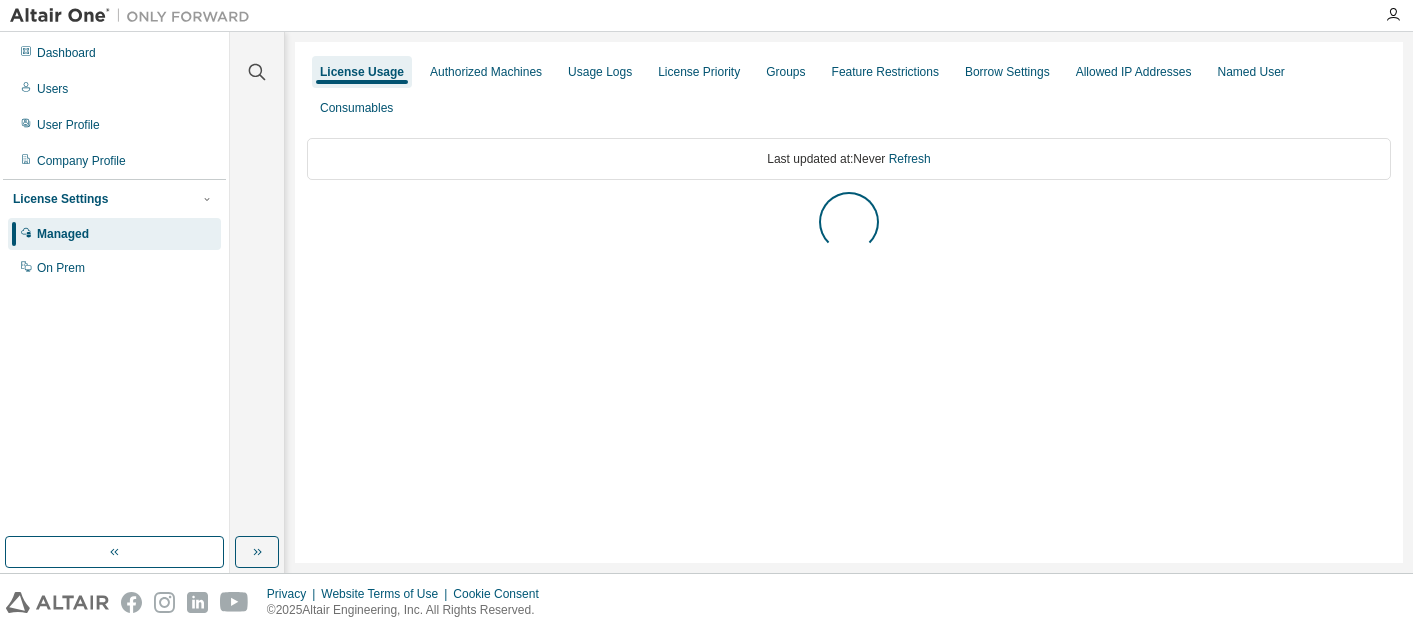 scroll, scrollTop: 0, scrollLeft: 0, axis: both 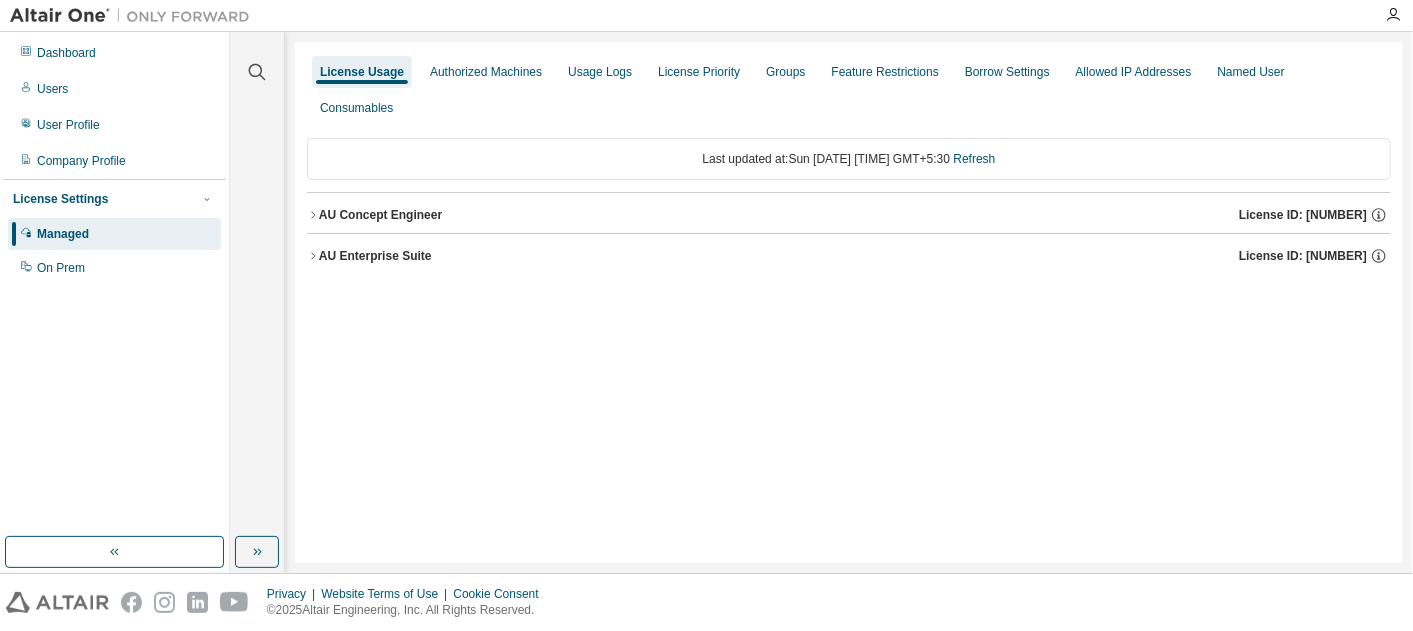 click on "AU Concept Engineer" at bounding box center (380, 215) 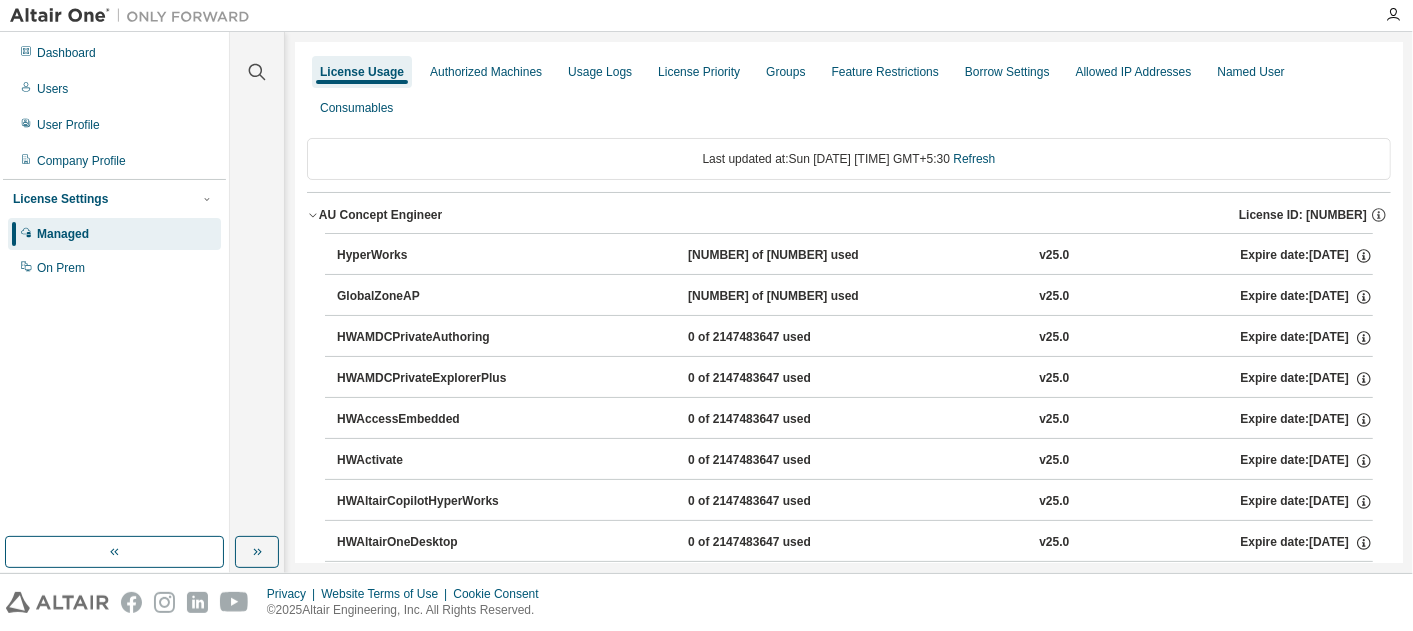 click on "HyperWorks 0 of 50000 used v25.0 Expire date:  2025-09-01" at bounding box center (849, 253) 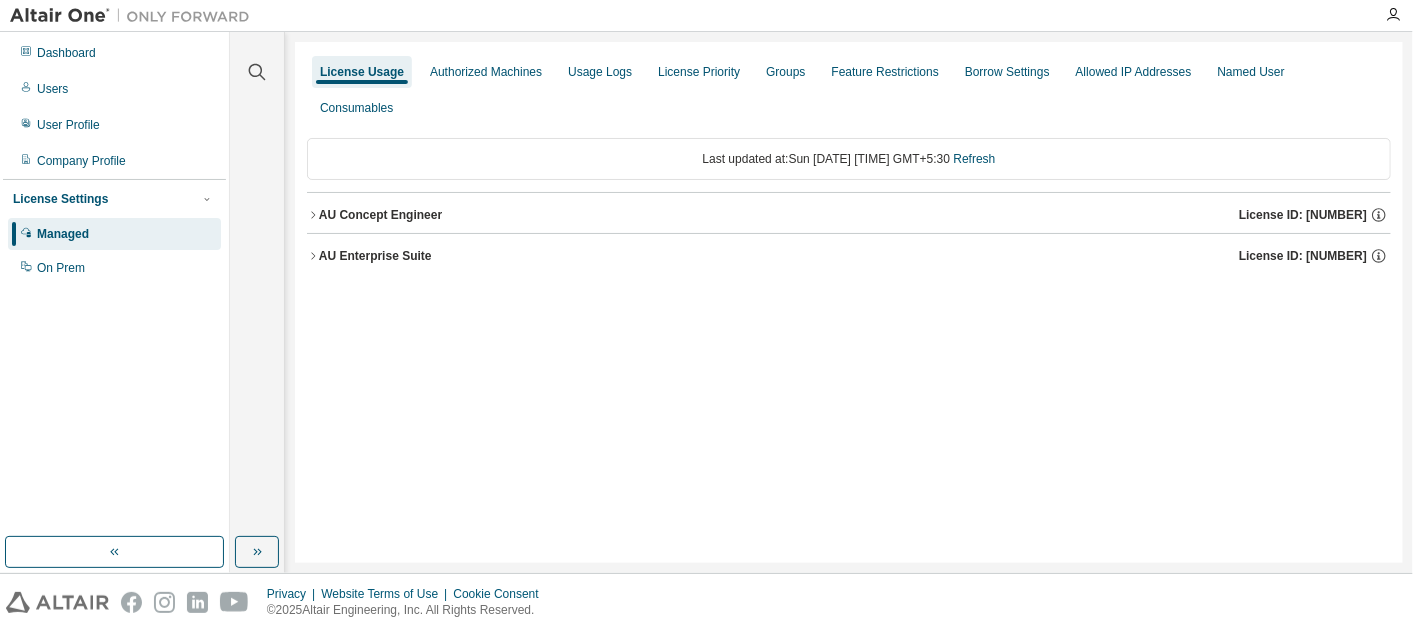 click 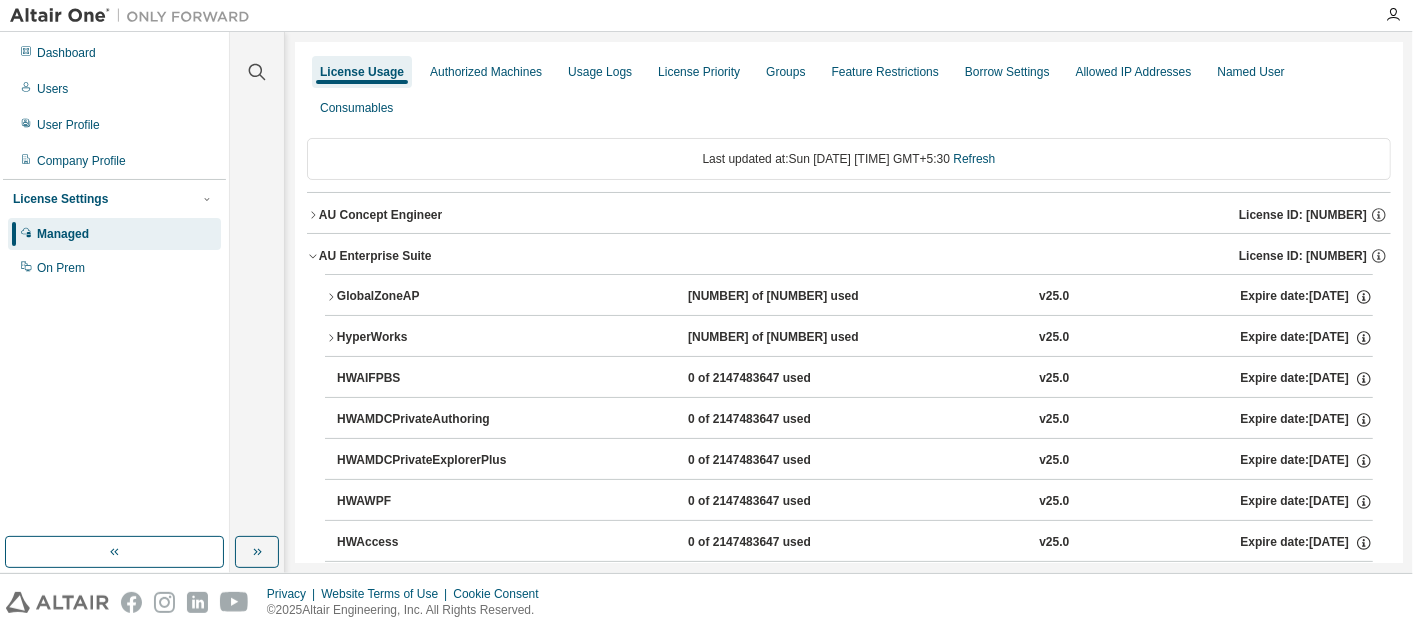 click 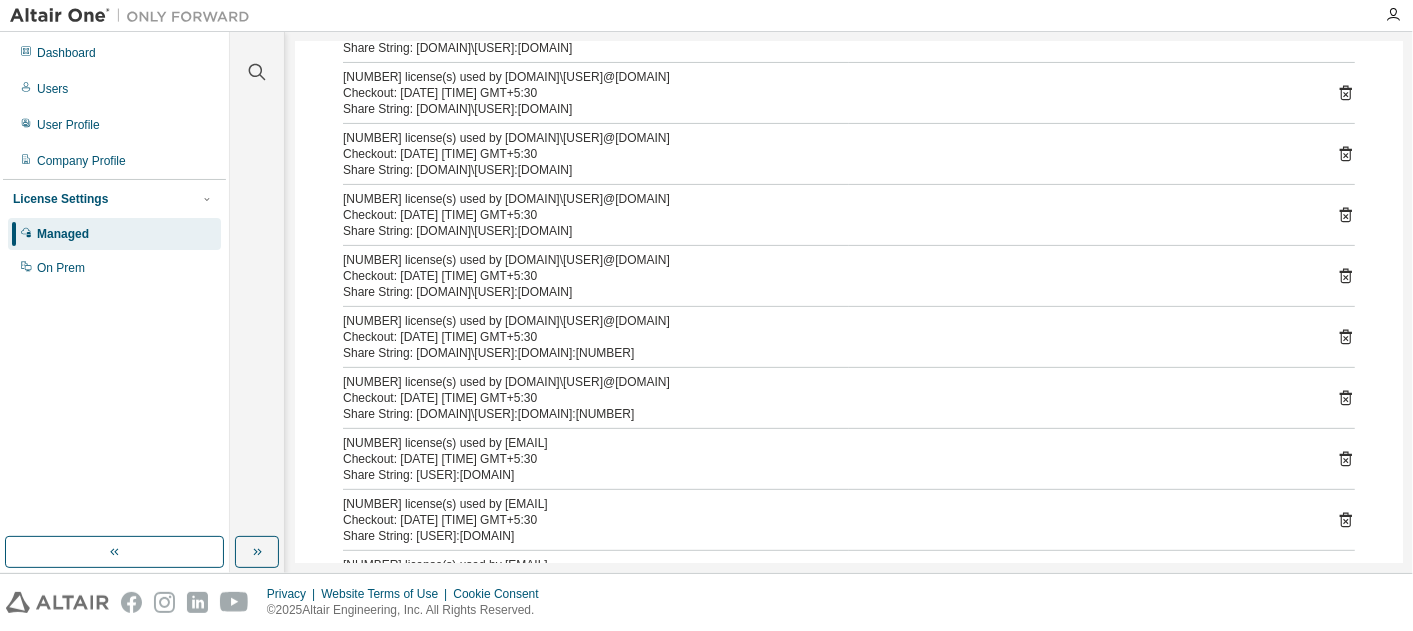 scroll, scrollTop: 555, scrollLeft: 0, axis: vertical 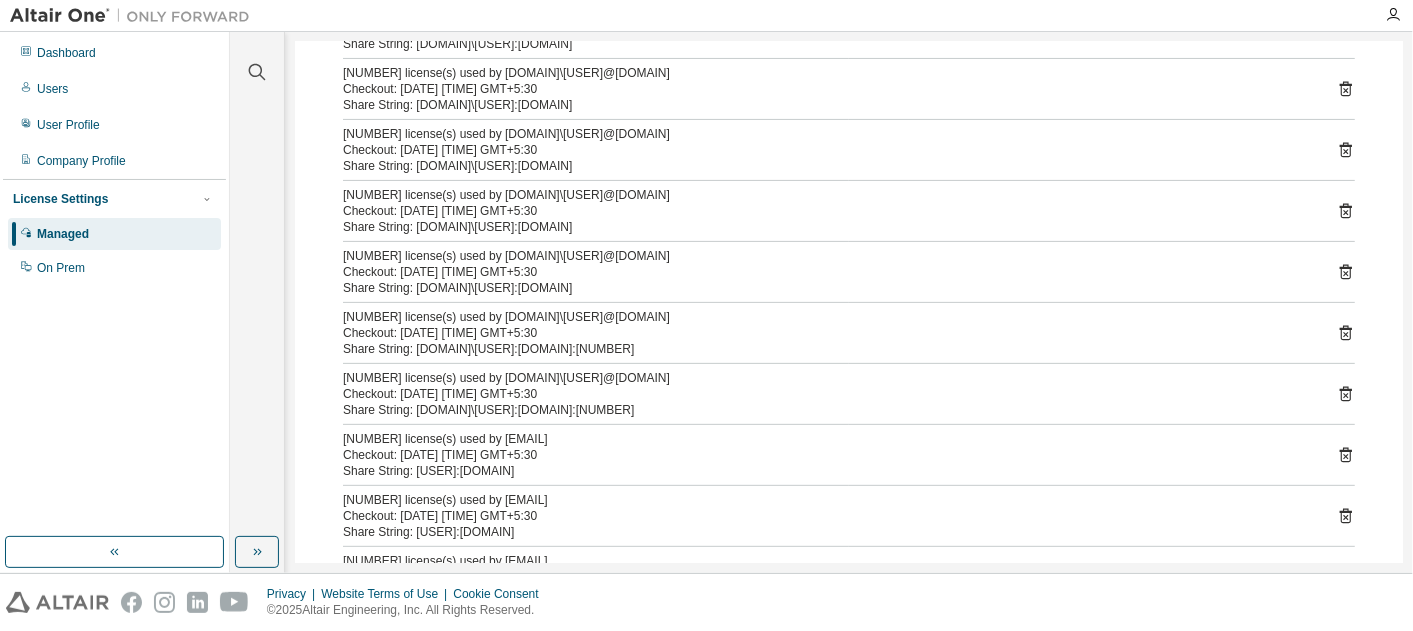 click 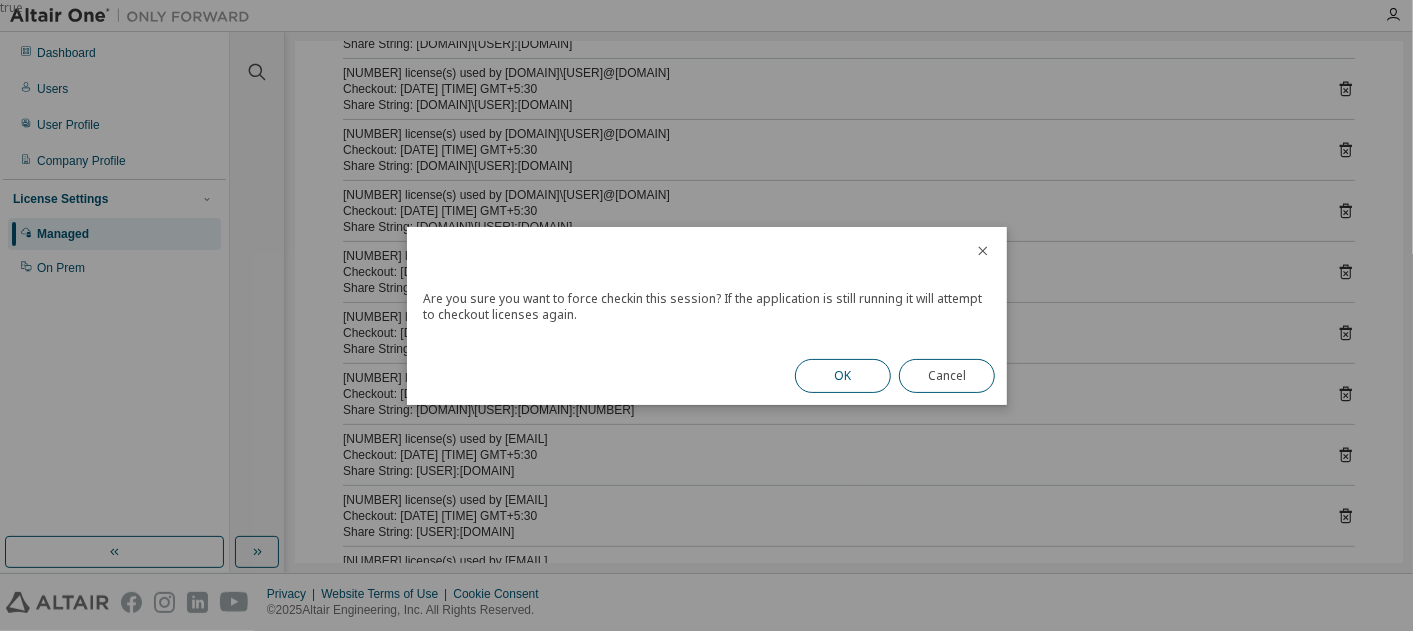 click on "OK" at bounding box center [843, 376] 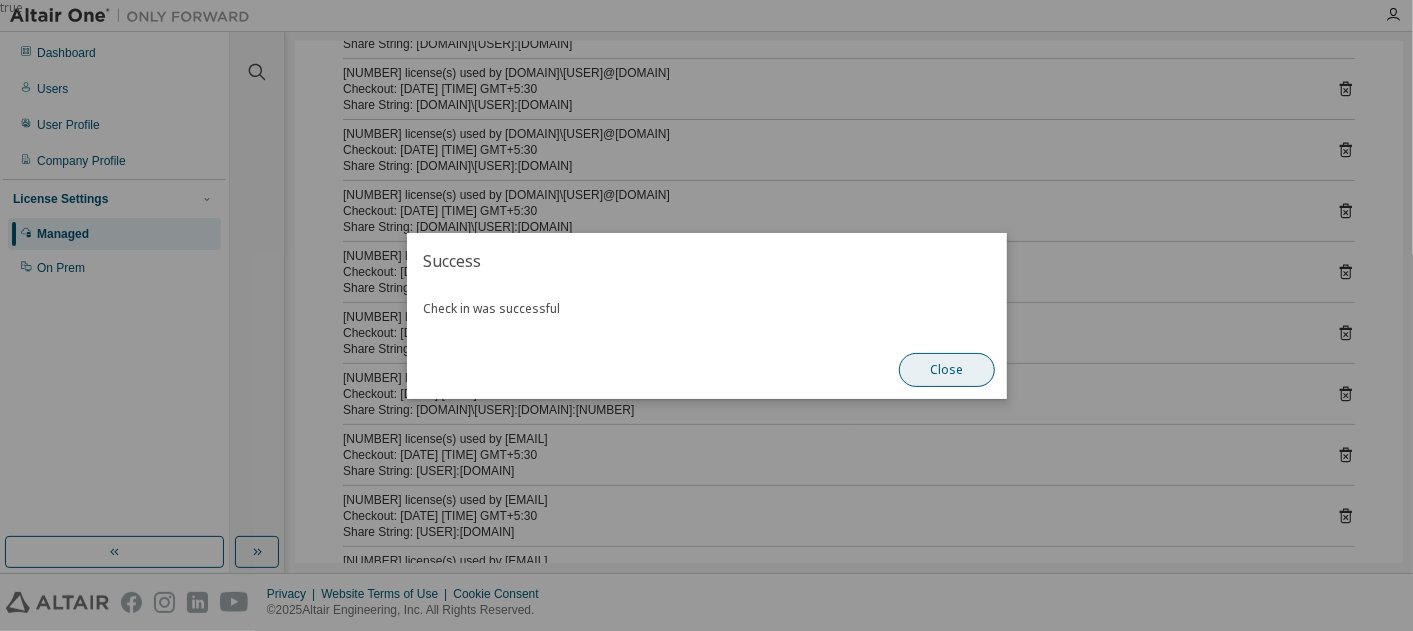 click on "Close" at bounding box center (947, 370) 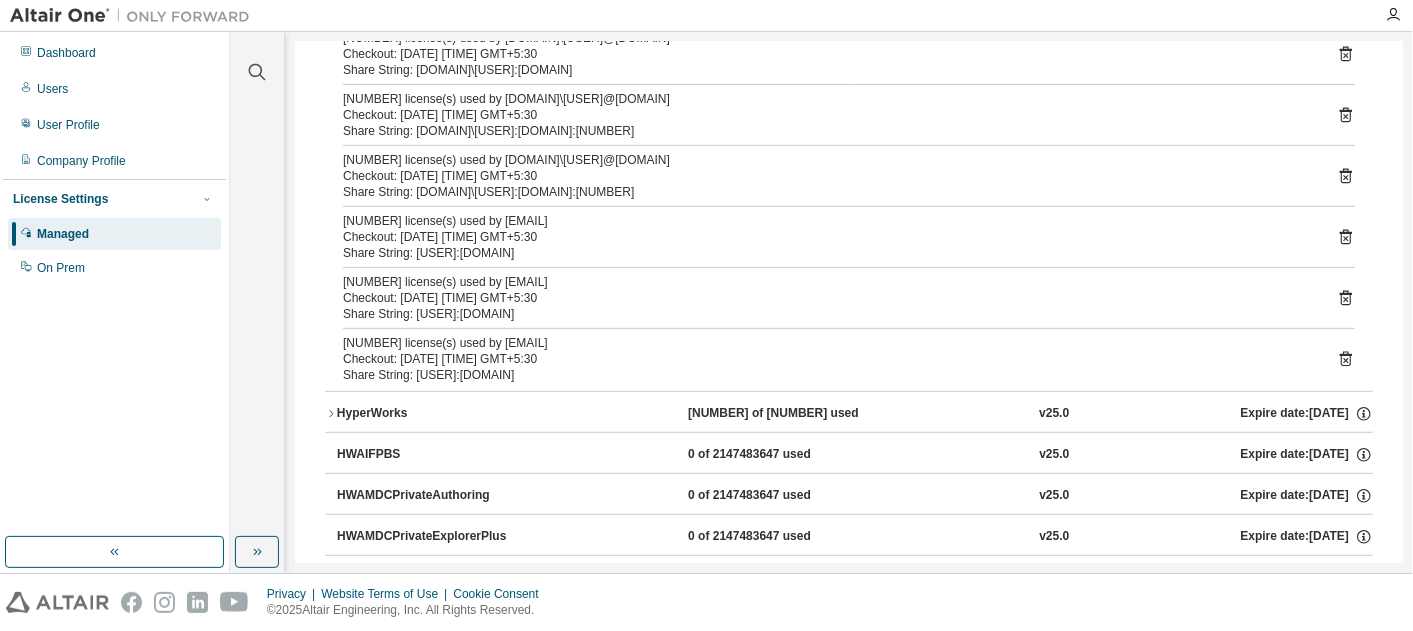 scroll, scrollTop: 777, scrollLeft: 0, axis: vertical 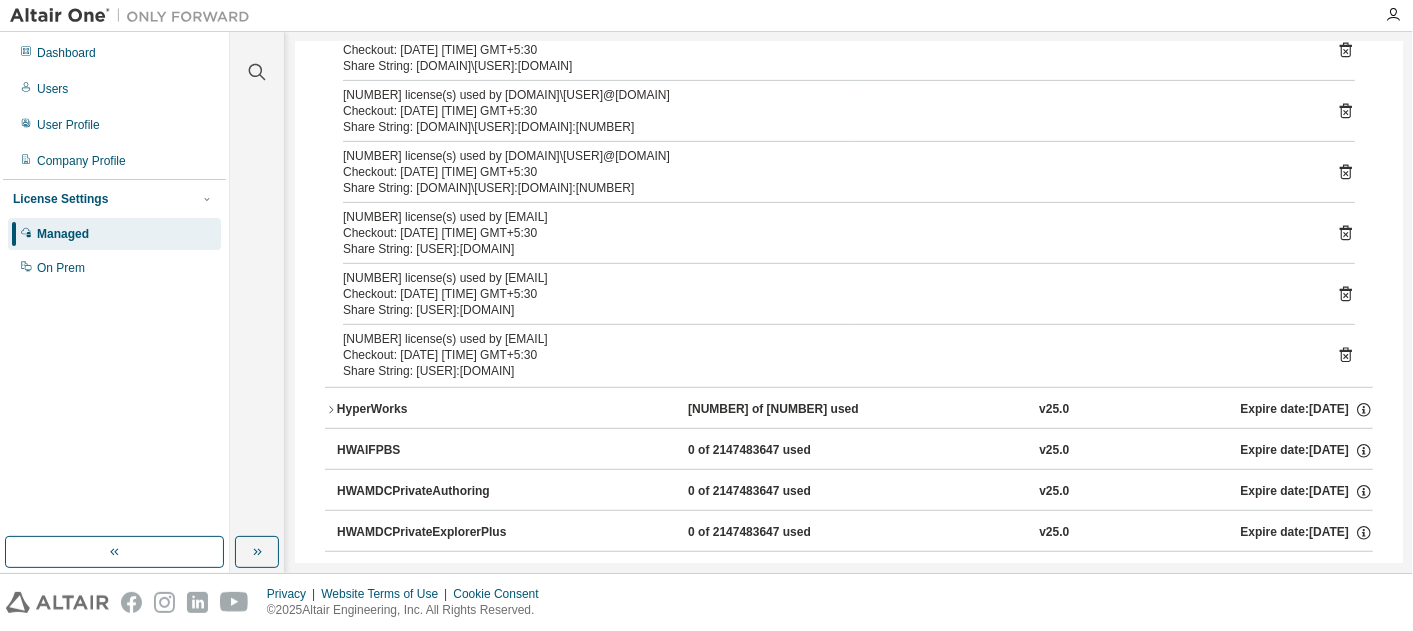 click 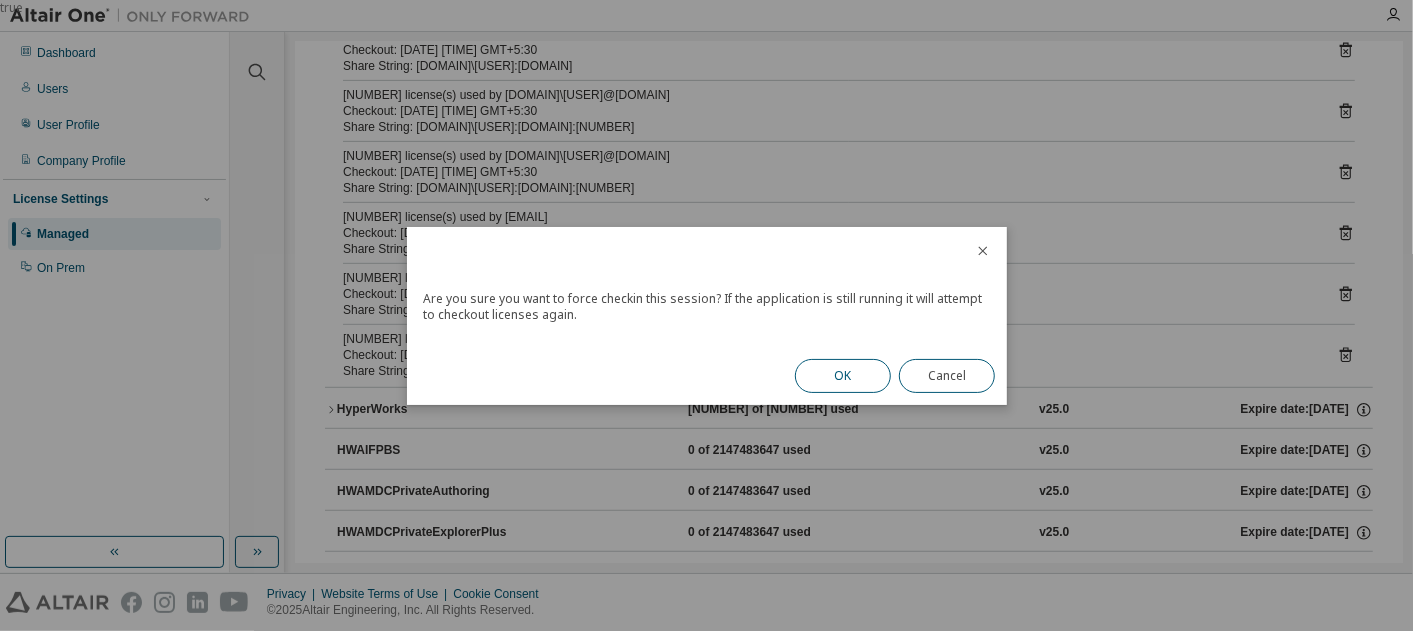 click on "OK" at bounding box center [843, 376] 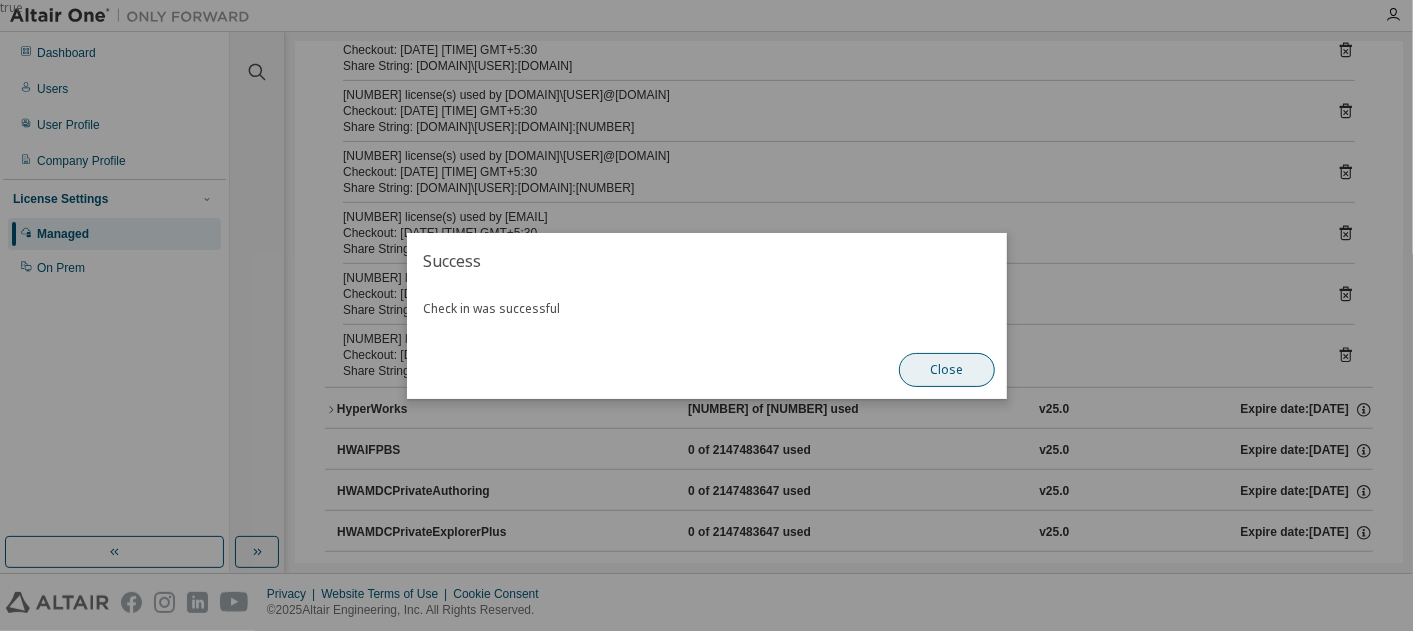 click on "Close" at bounding box center (947, 370) 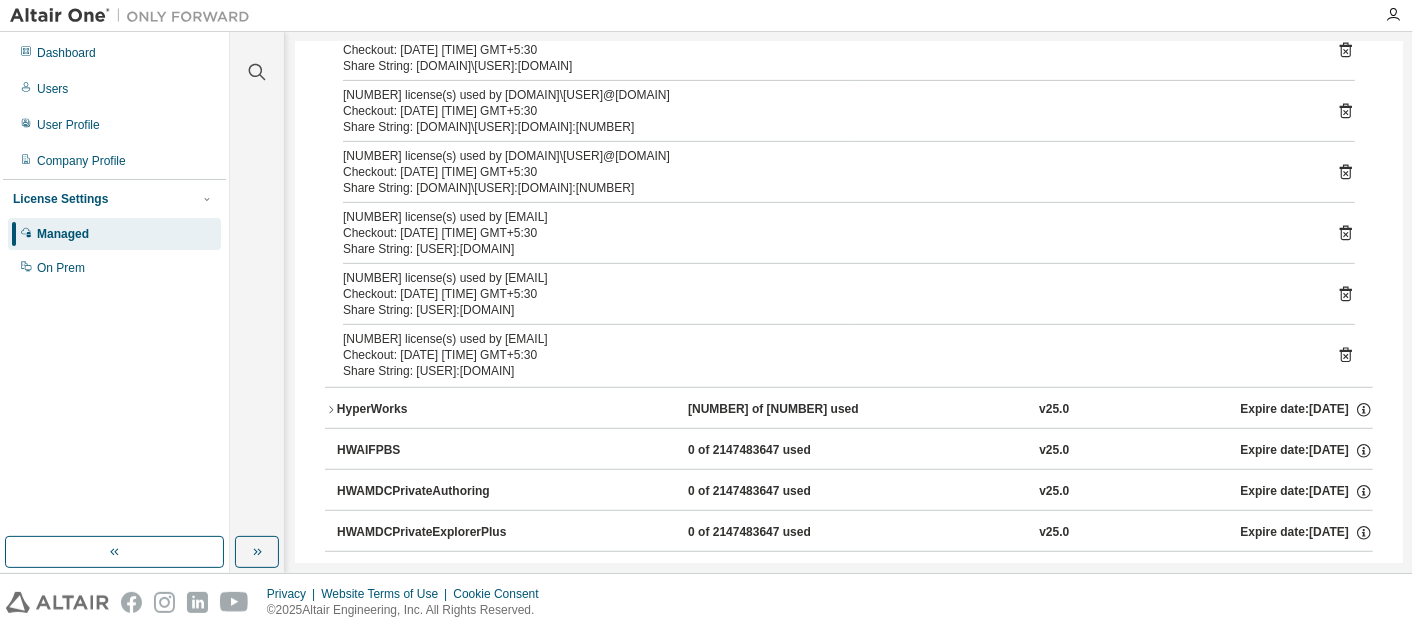click 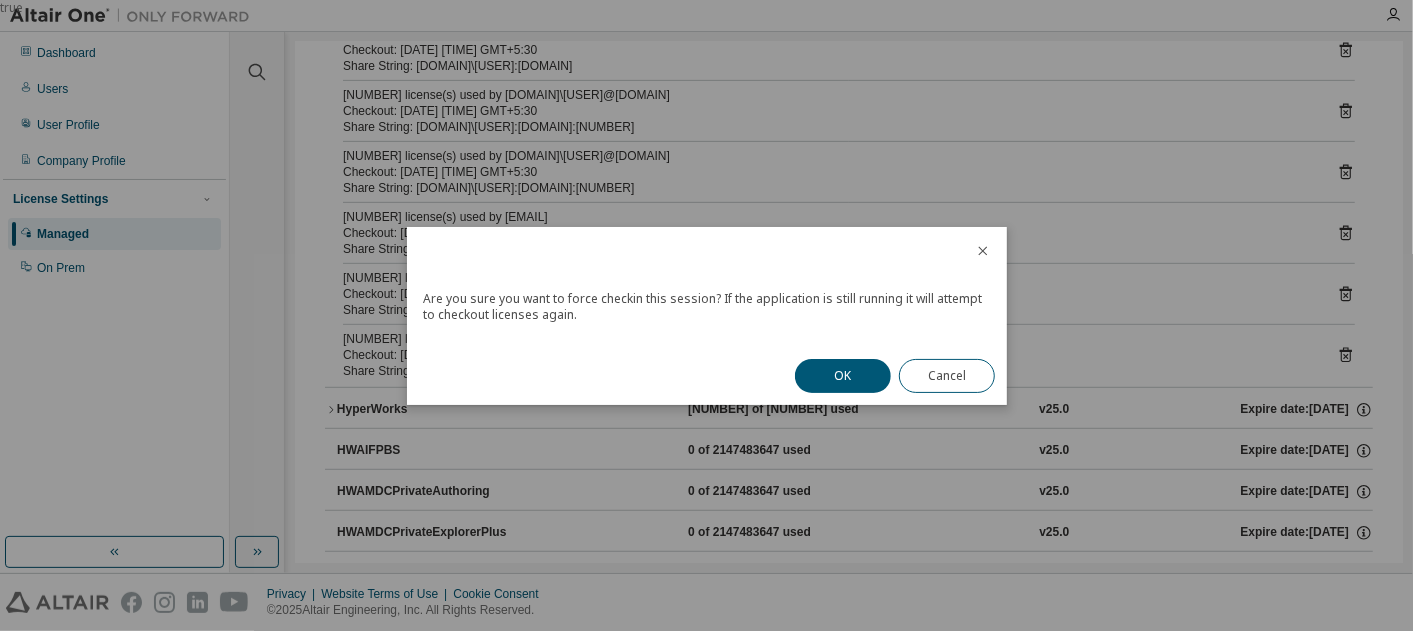 click 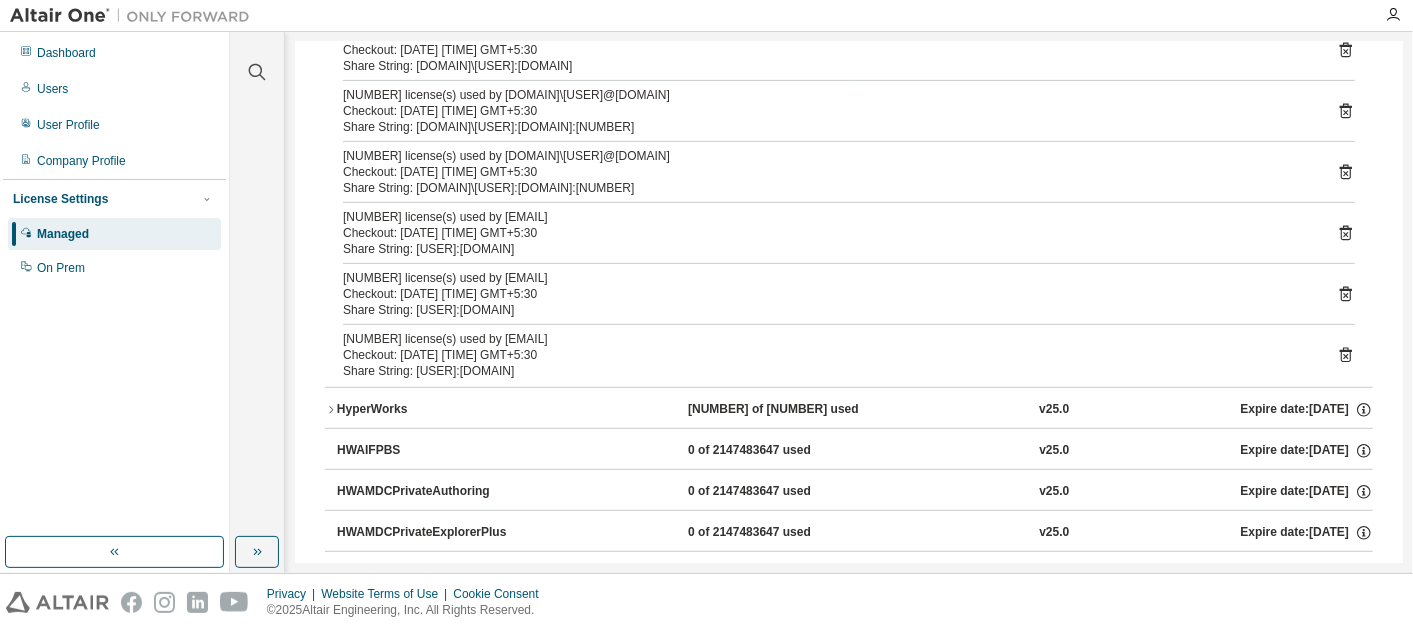 click 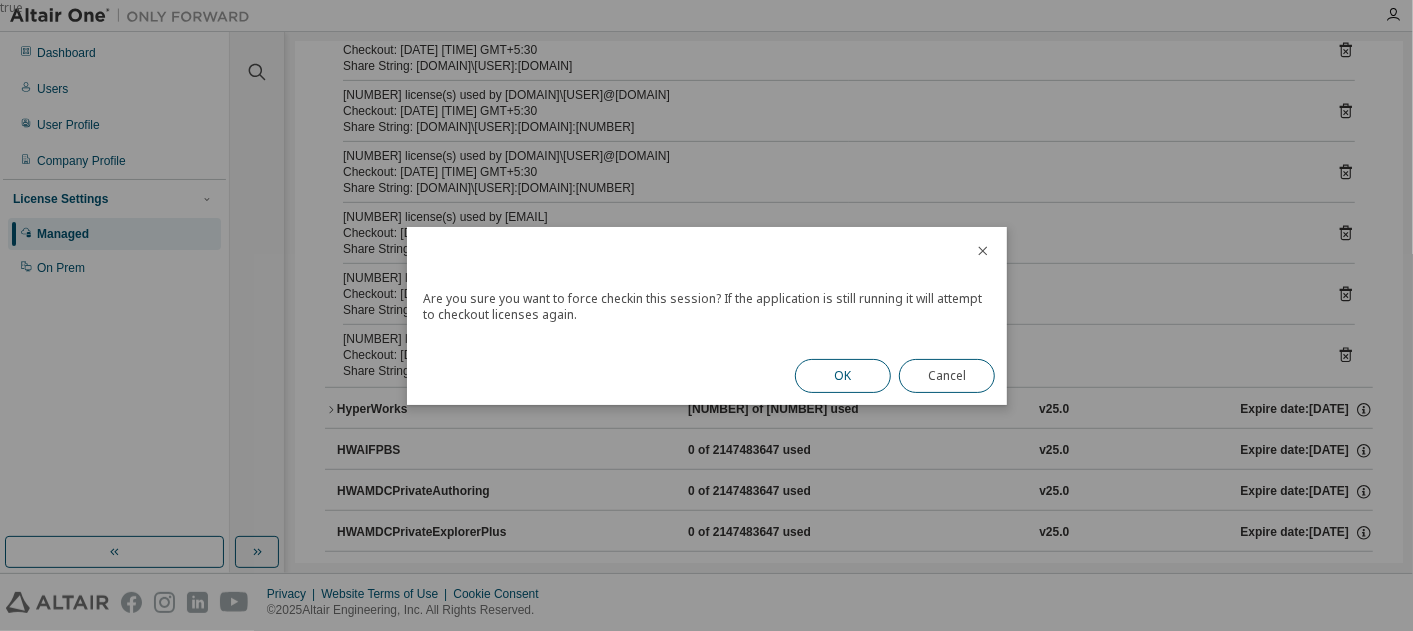 click on "OK" at bounding box center [843, 376] 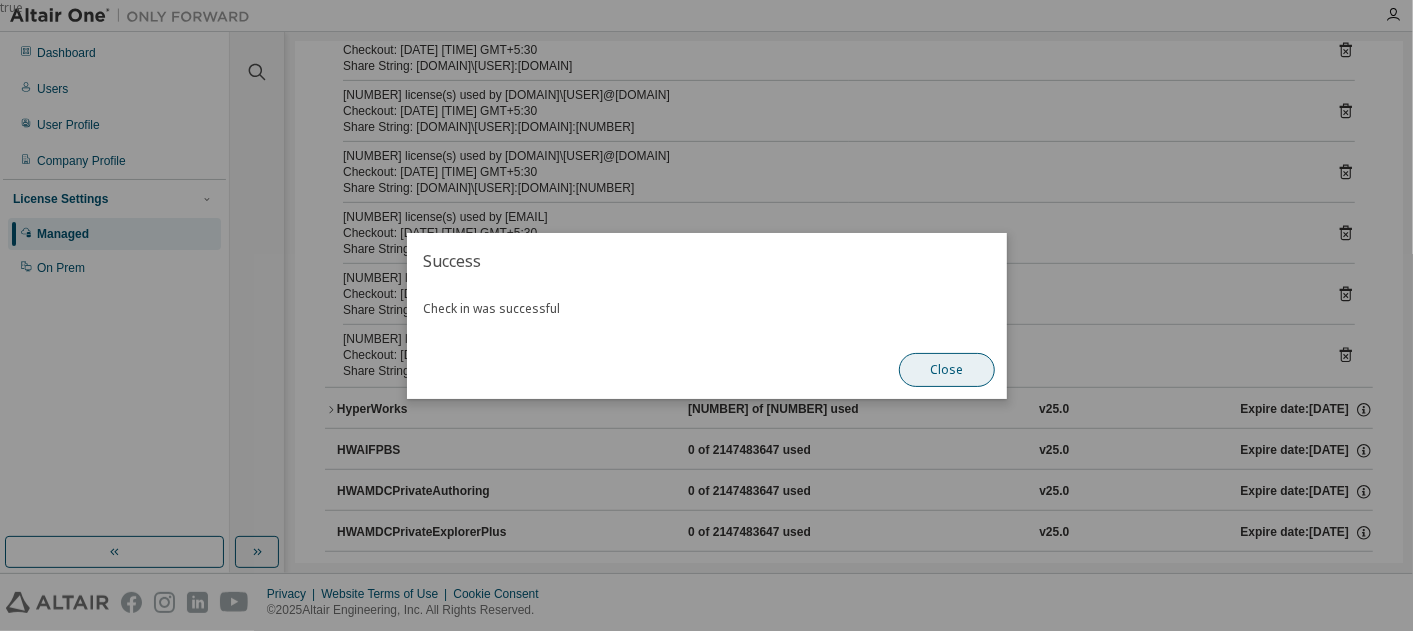 click on "Close" at bounding box center [947, 370] 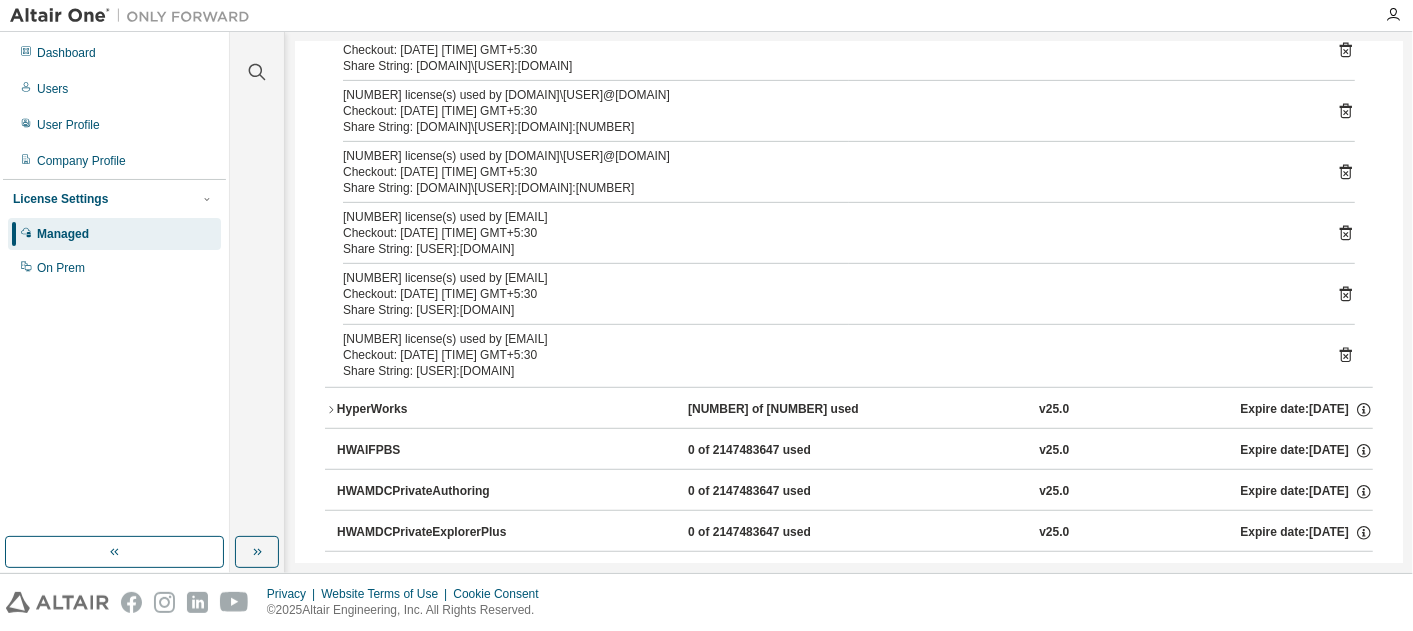 click on "2000 license(s) used by 25018000@MRWS250447 Checkout: 2025-08-01 05:29 GMT+5:30 Share String: 25018000:MRWS250447" at bounding box center [849, 355] 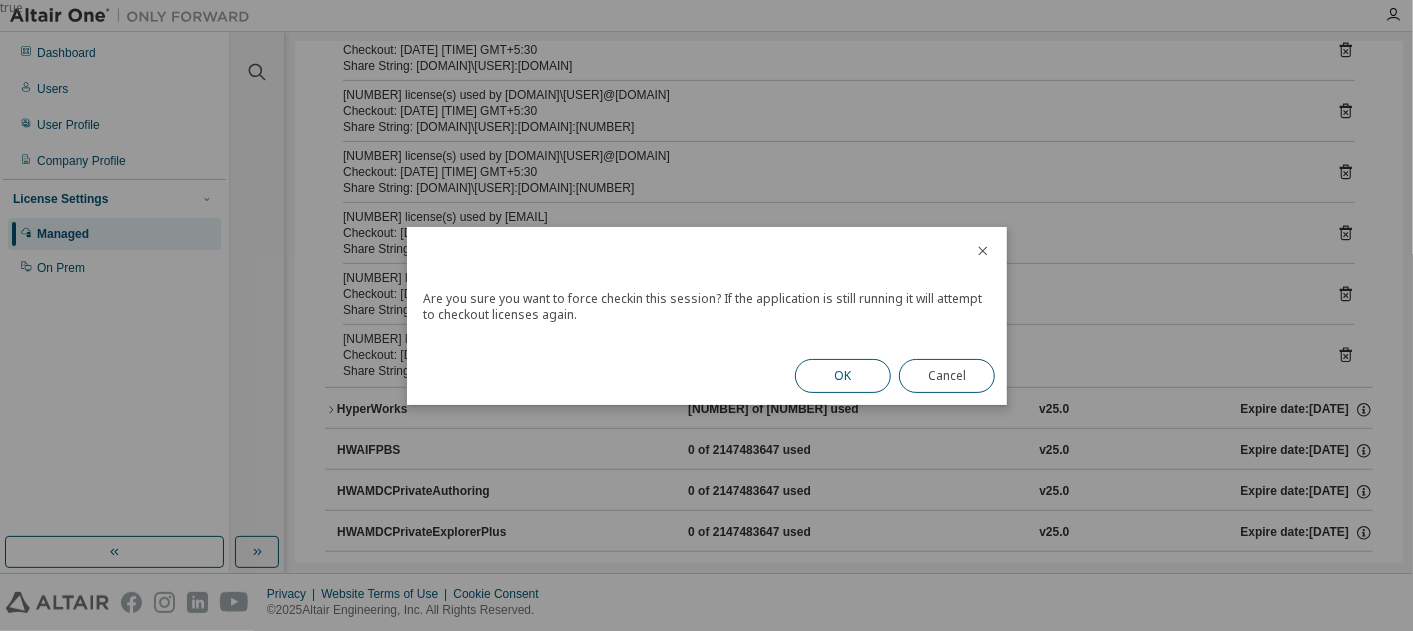 click on "OK" at bounding box center (843, 376) 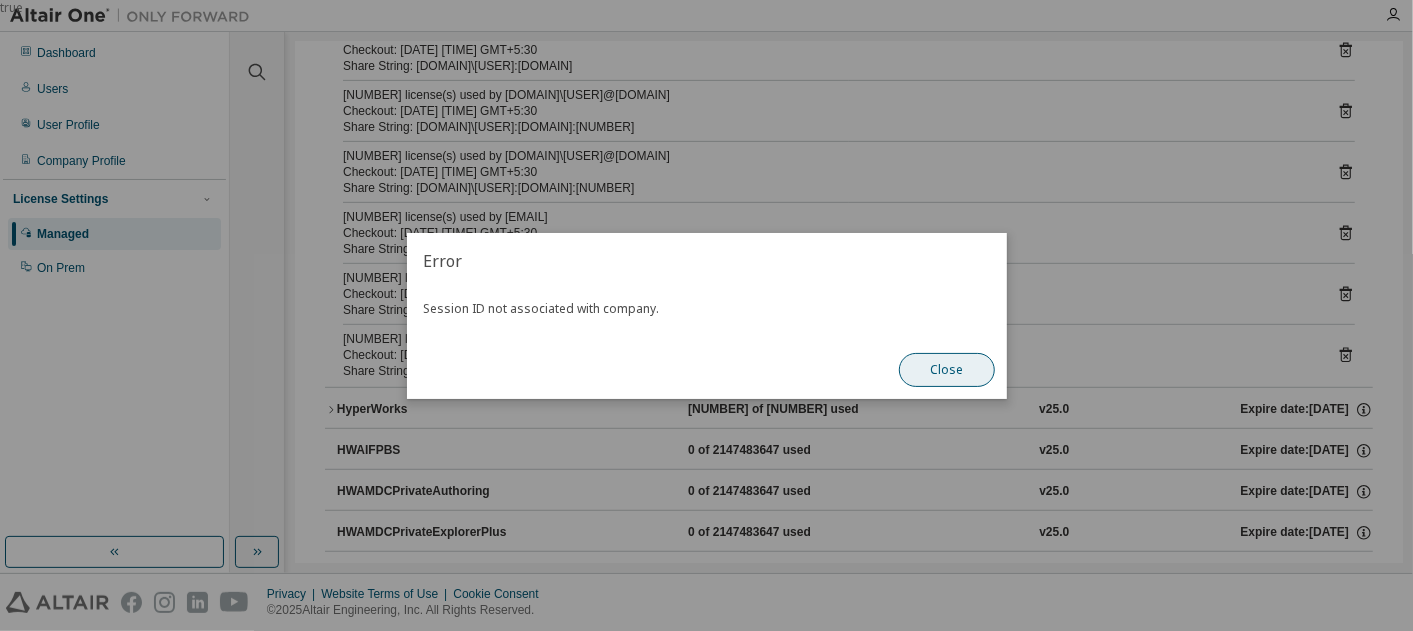 click on "Close" at bounding box center (947, 370) 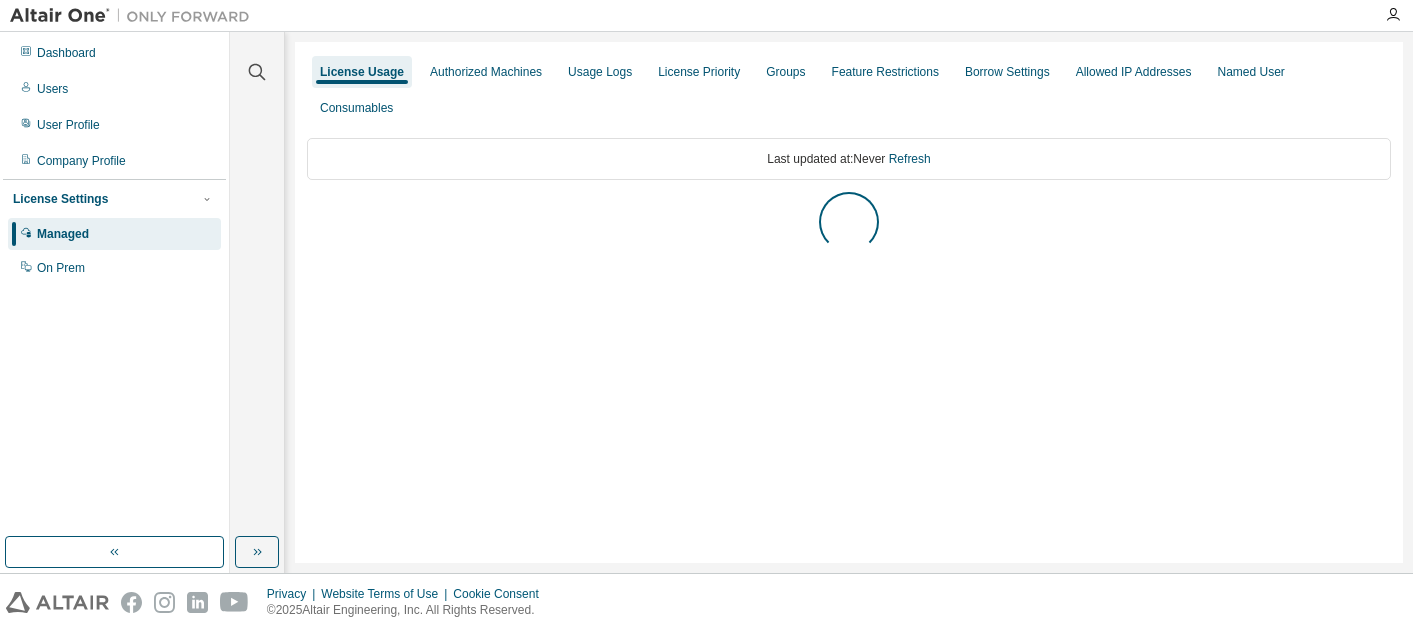 scroll, scrollTop: 0, scrollLeft: 0, axis: both 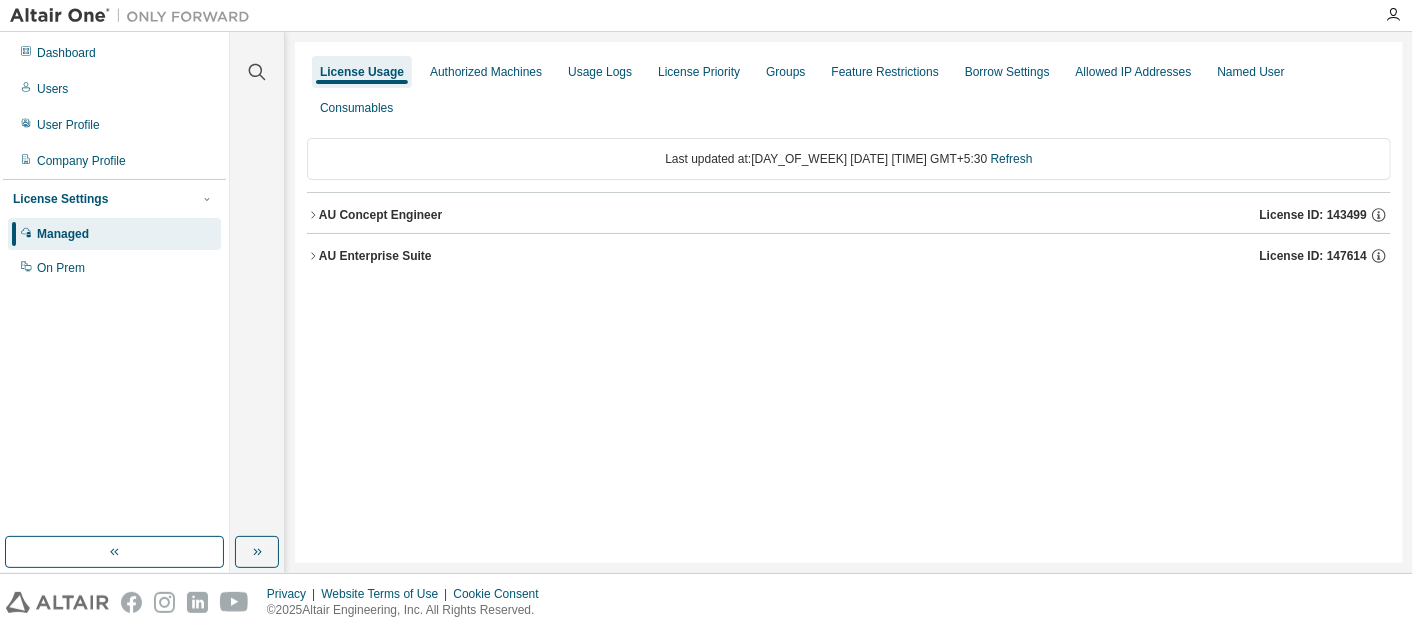 click 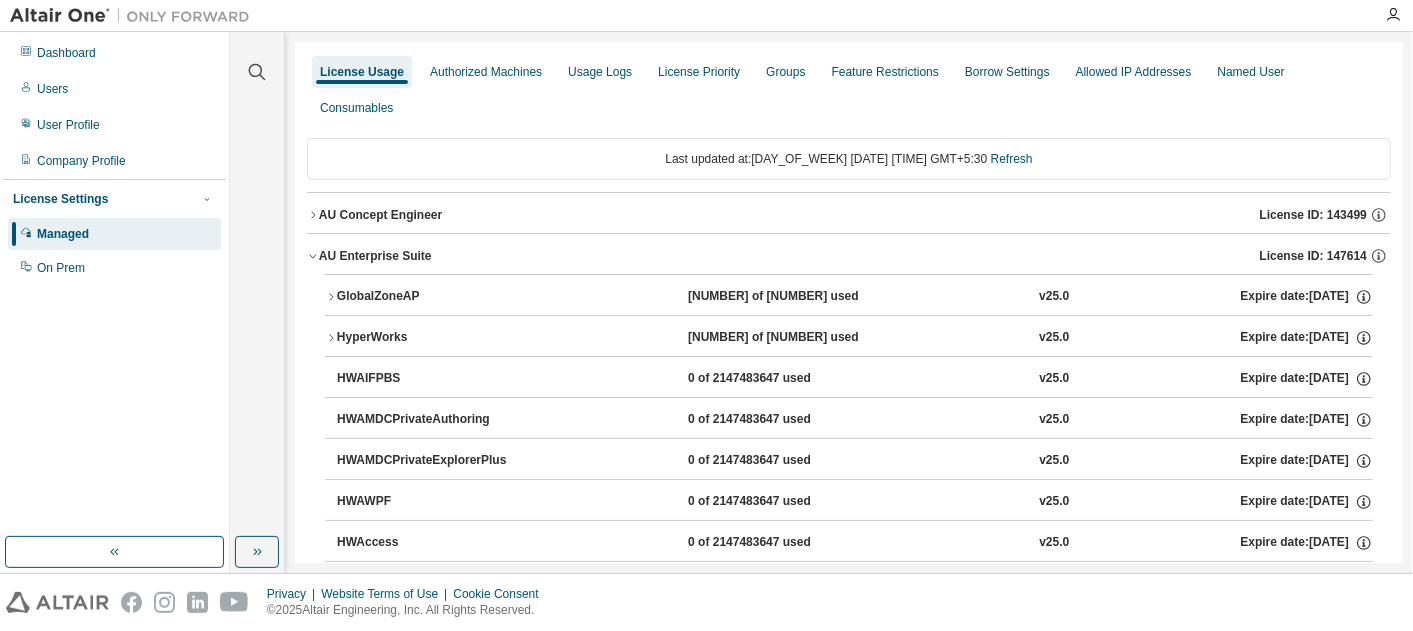 click 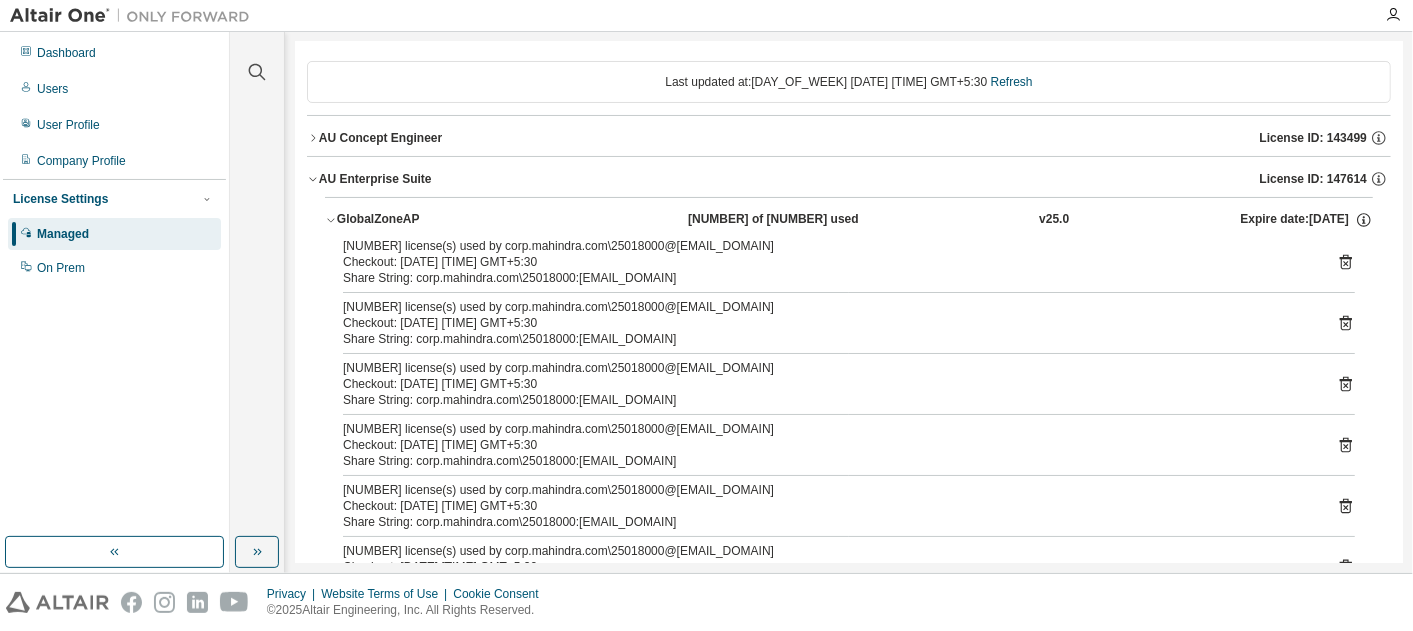 scroll, scrollTop: 0, scrollLeft: 0, axis: both 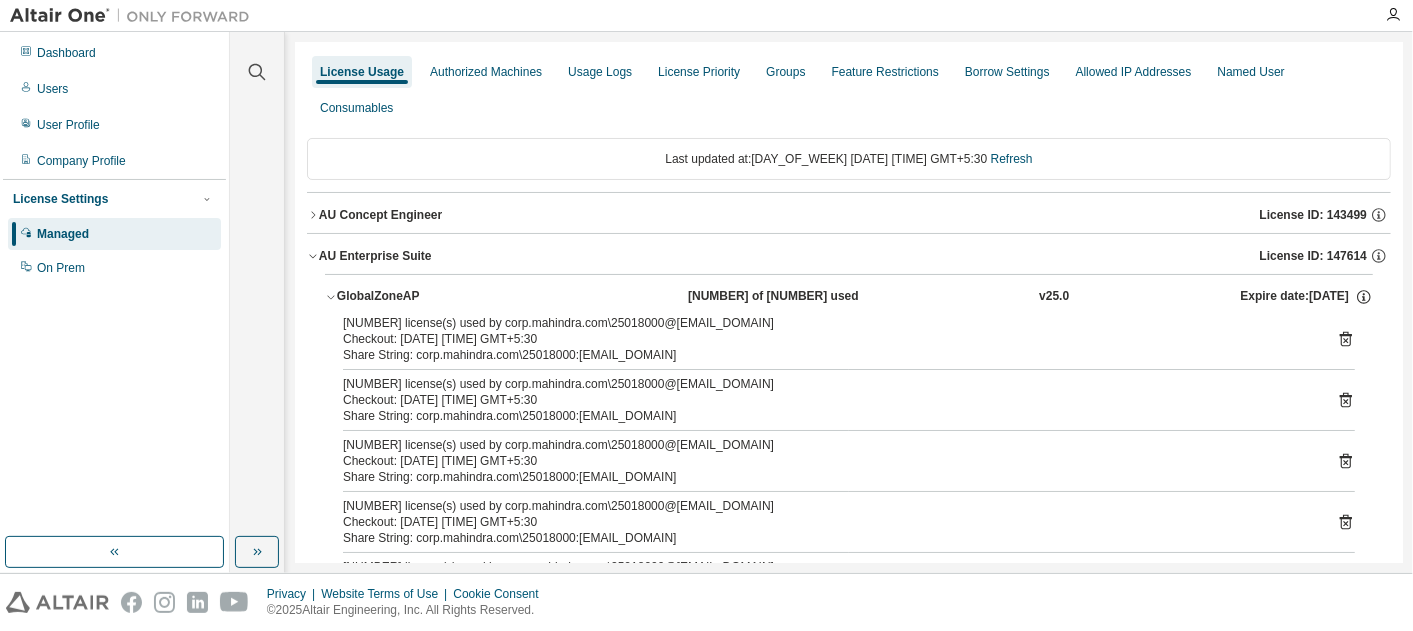 click 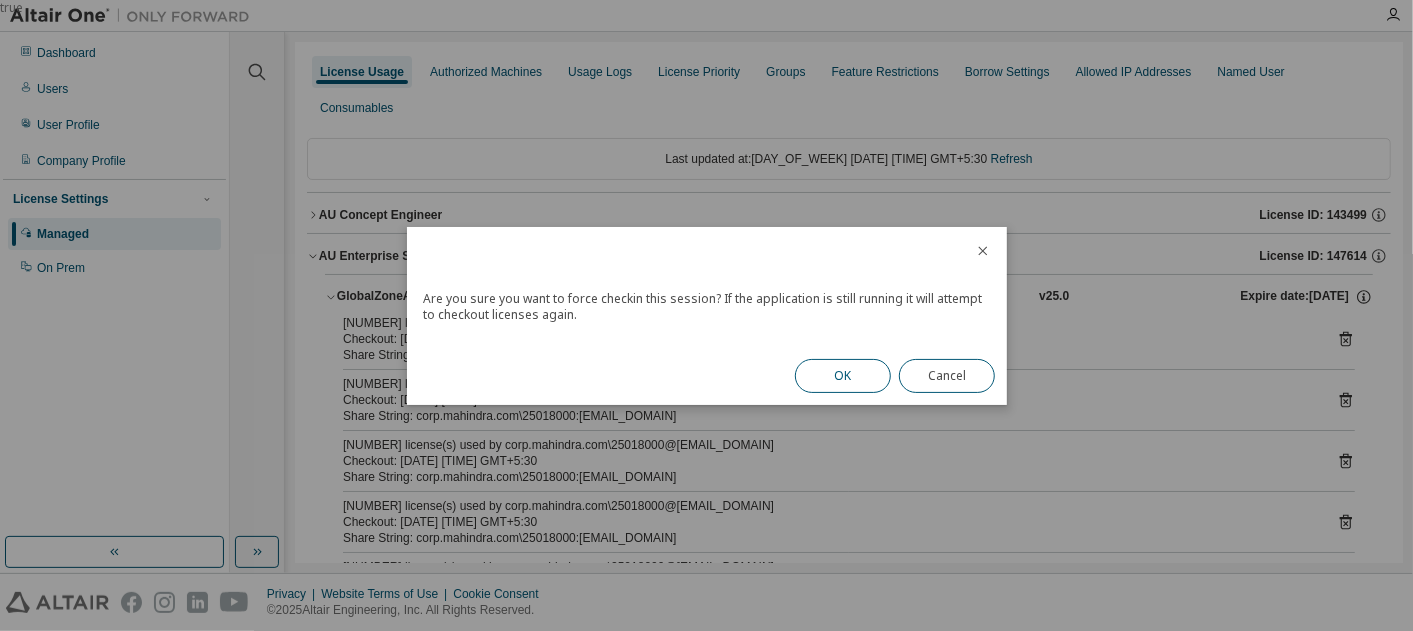 click on "OK" at bounding box center [843, 376] 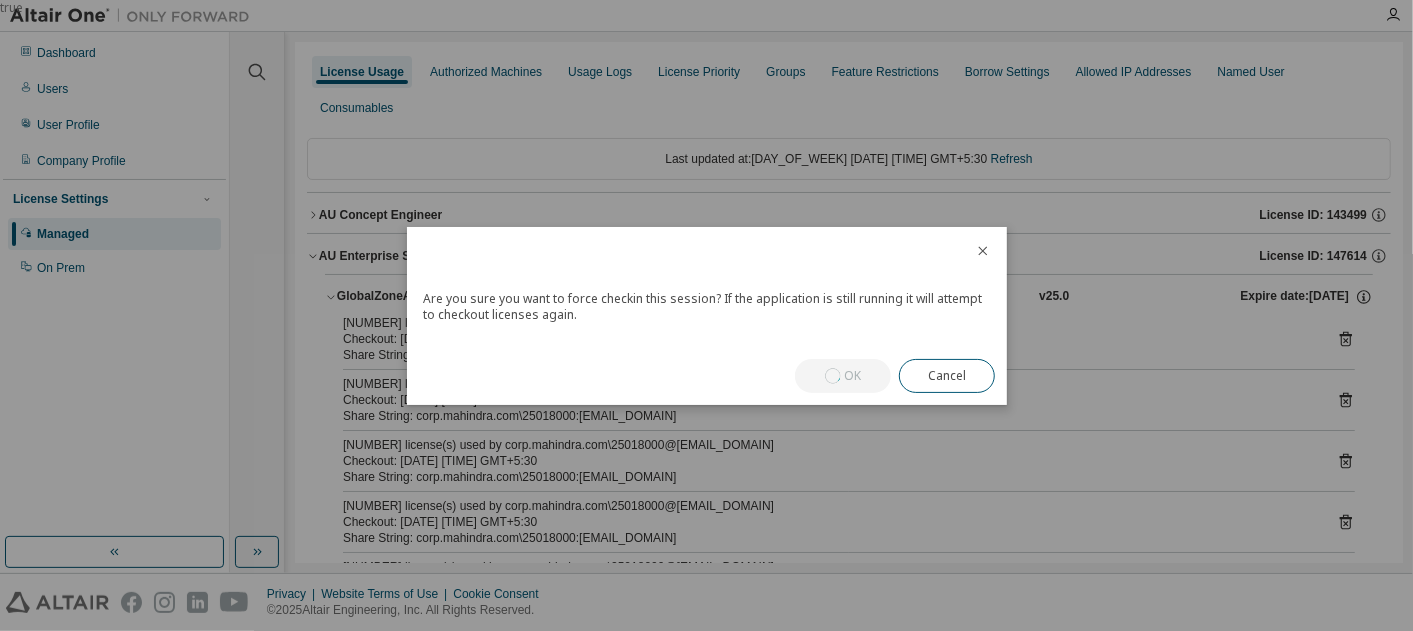 click on "OK Cancel" at bounding box center (895, 376) 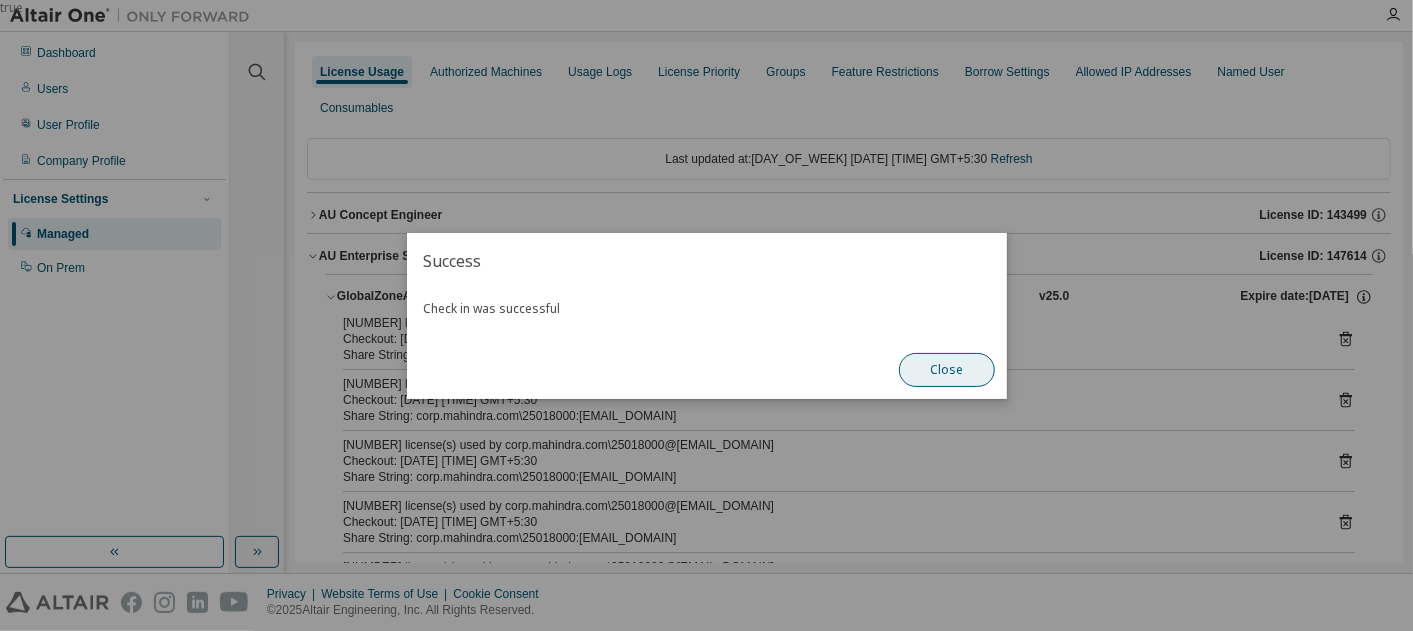 click on "Close" at bounding box center (947, 370) 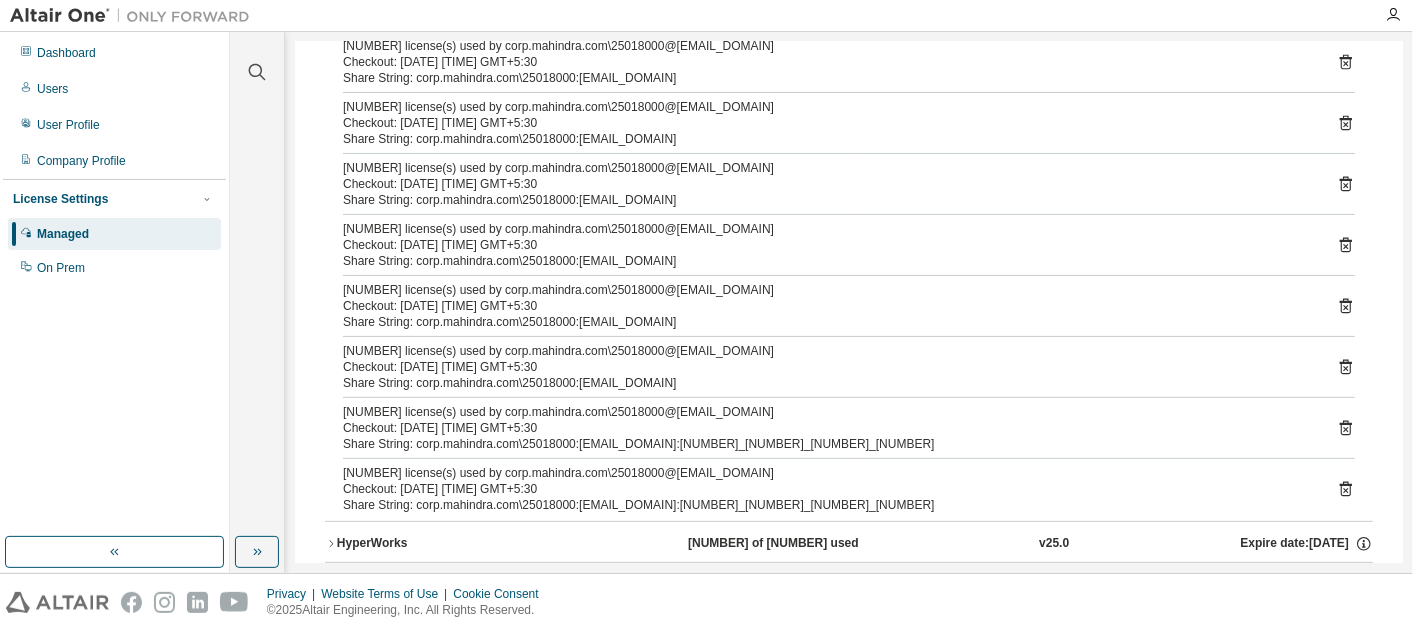 scroll, scrollTop: 555, scrollLeft: 0, axis: vertical 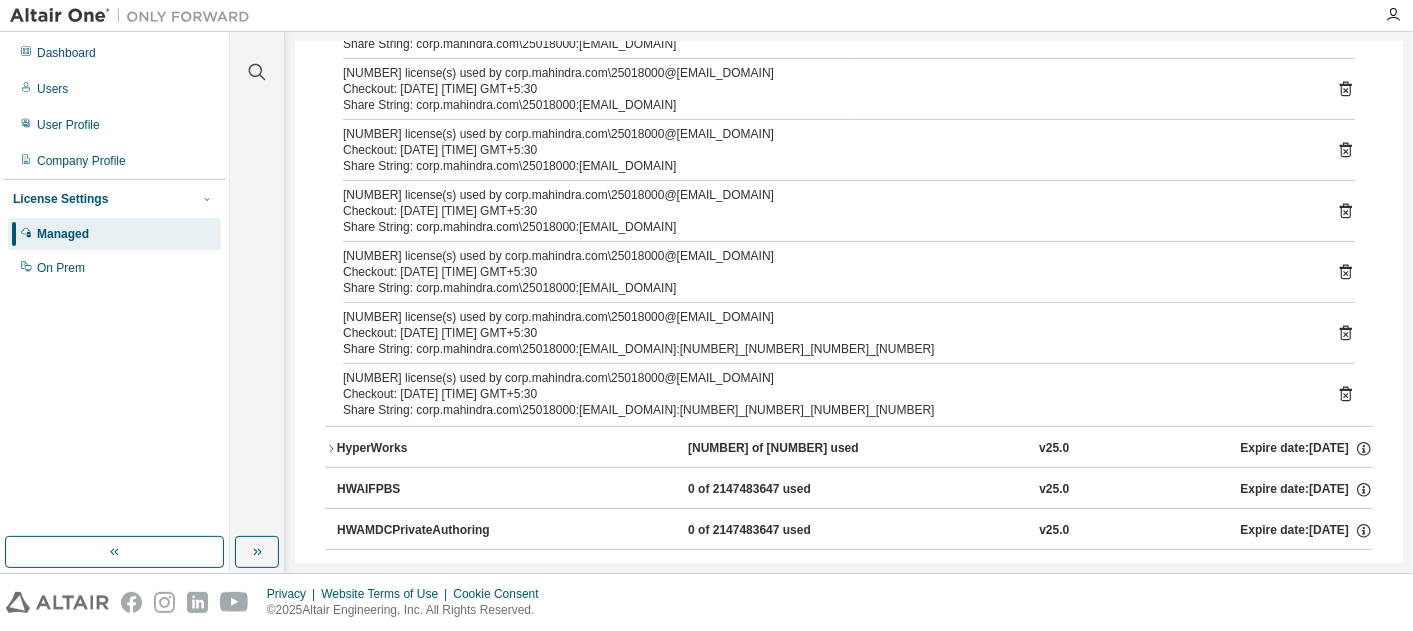 click 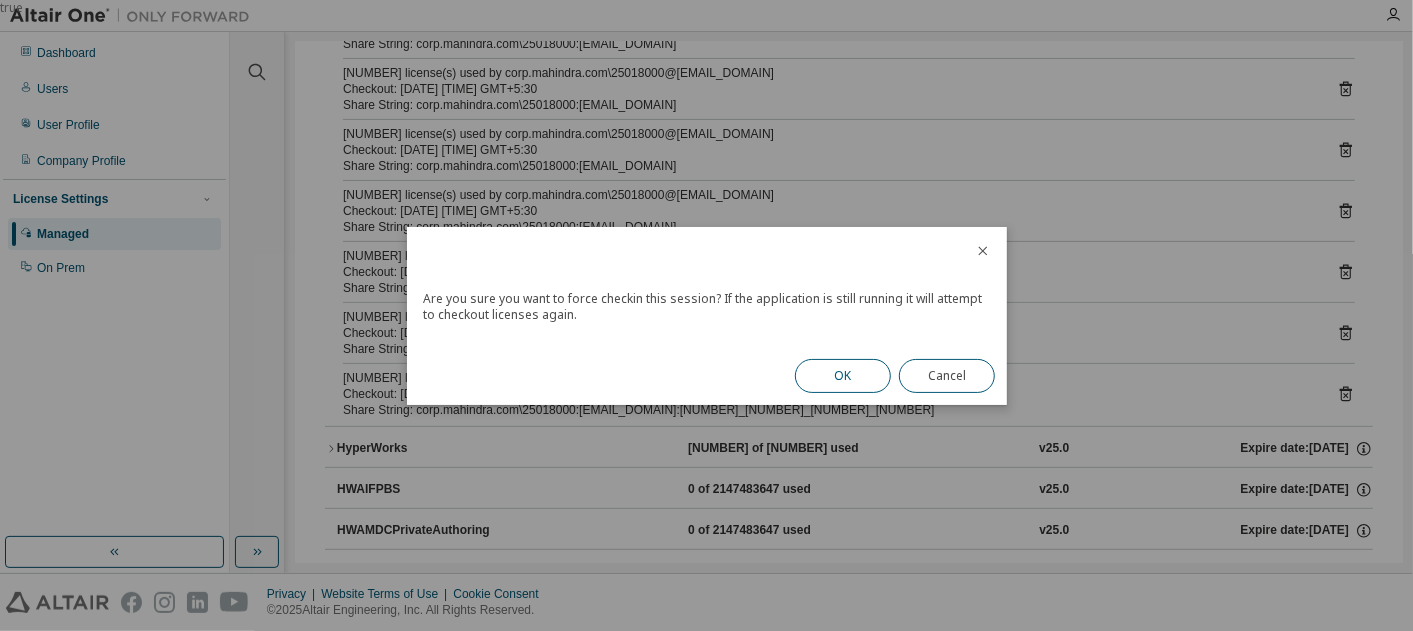 click on "OK" at bounding box center (843, 376) 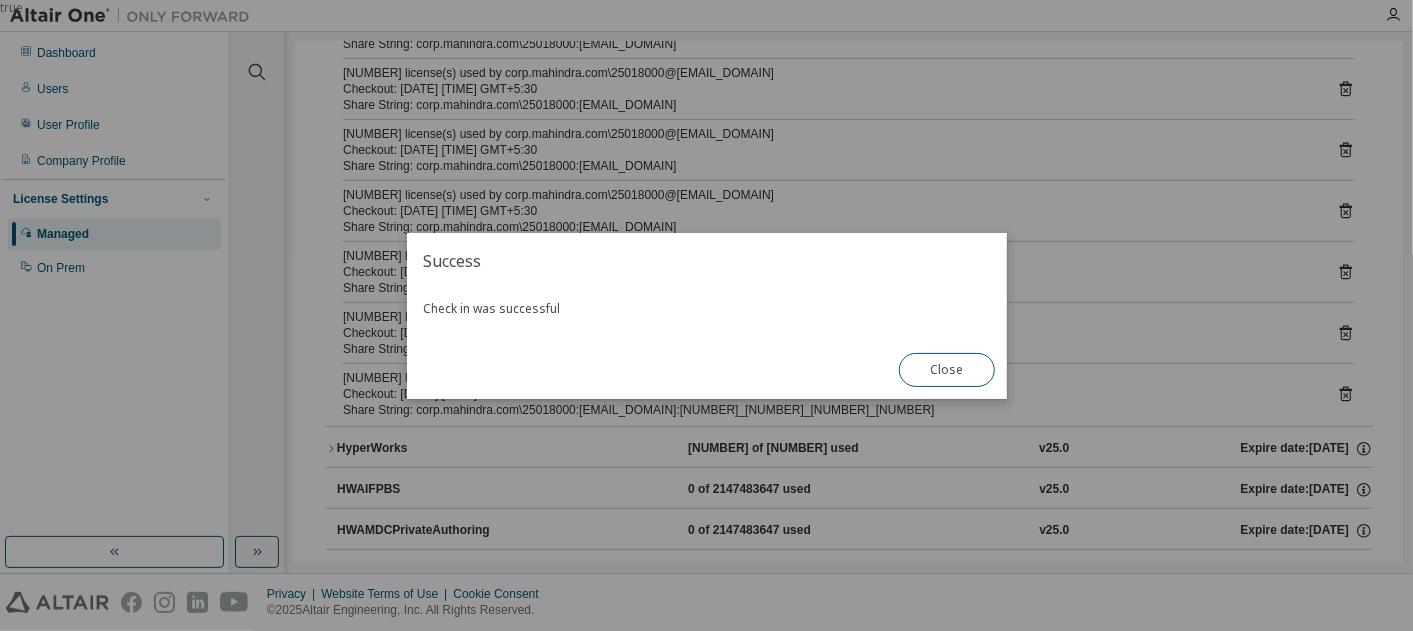 click on "Close" at bounding box center [947, 370] 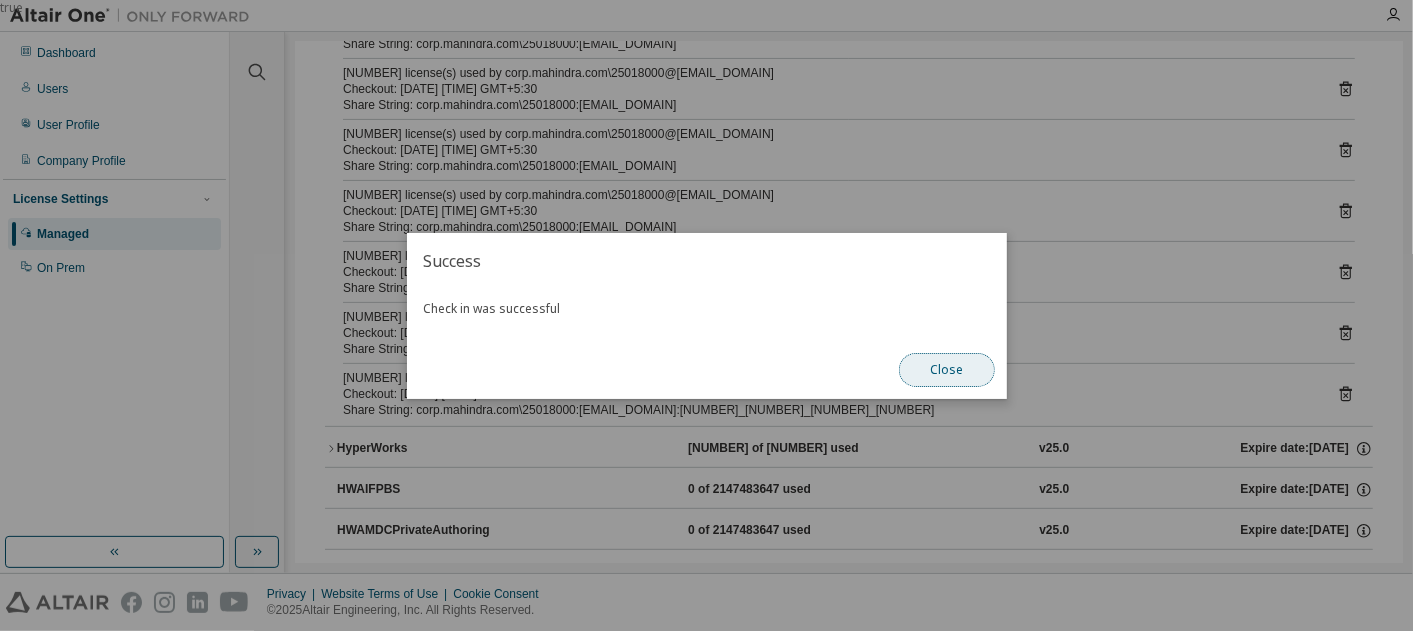 click on "Close" at bounding box center [947, 370] 